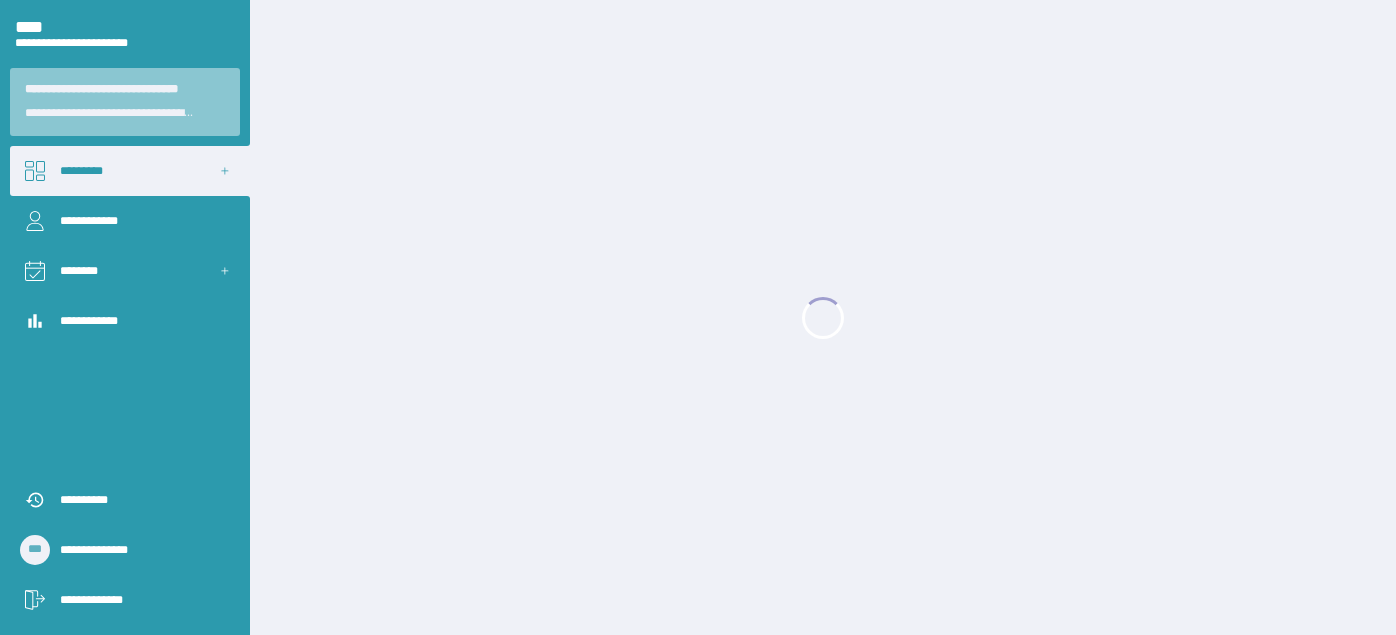 scroll, scrollTop: 0, scrollLeft: 0, axis: both 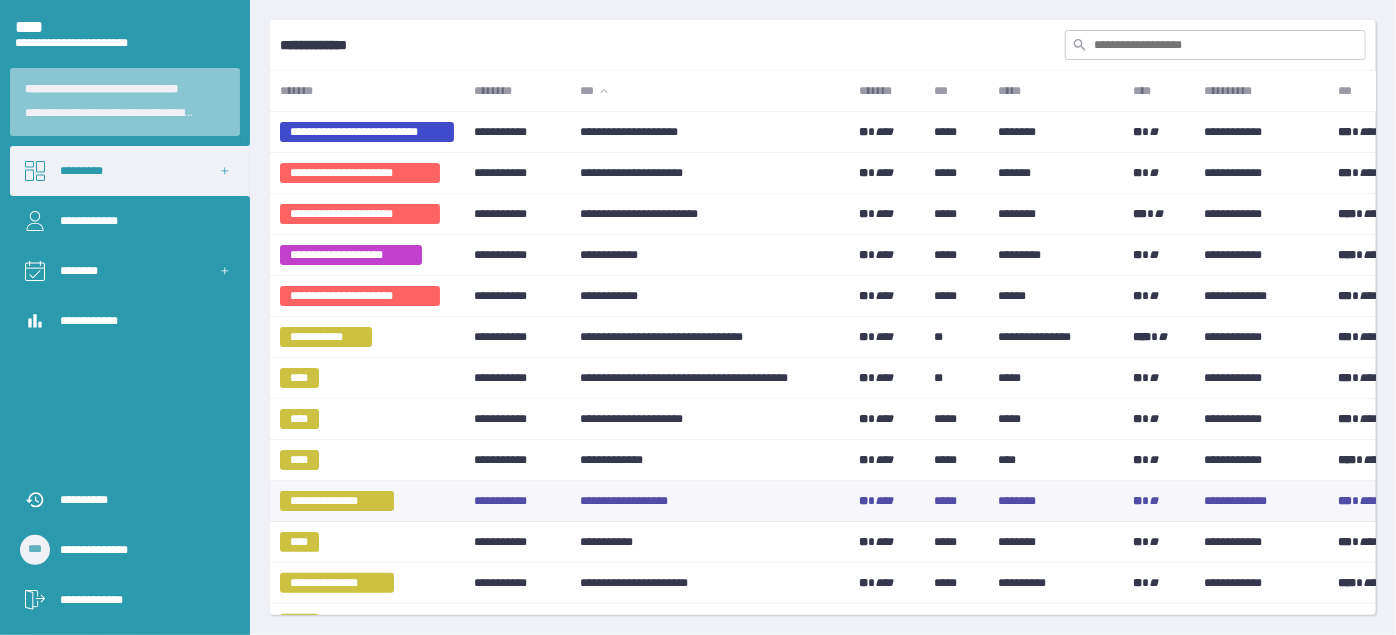 click on "**********" at bounding box center [709, 501] 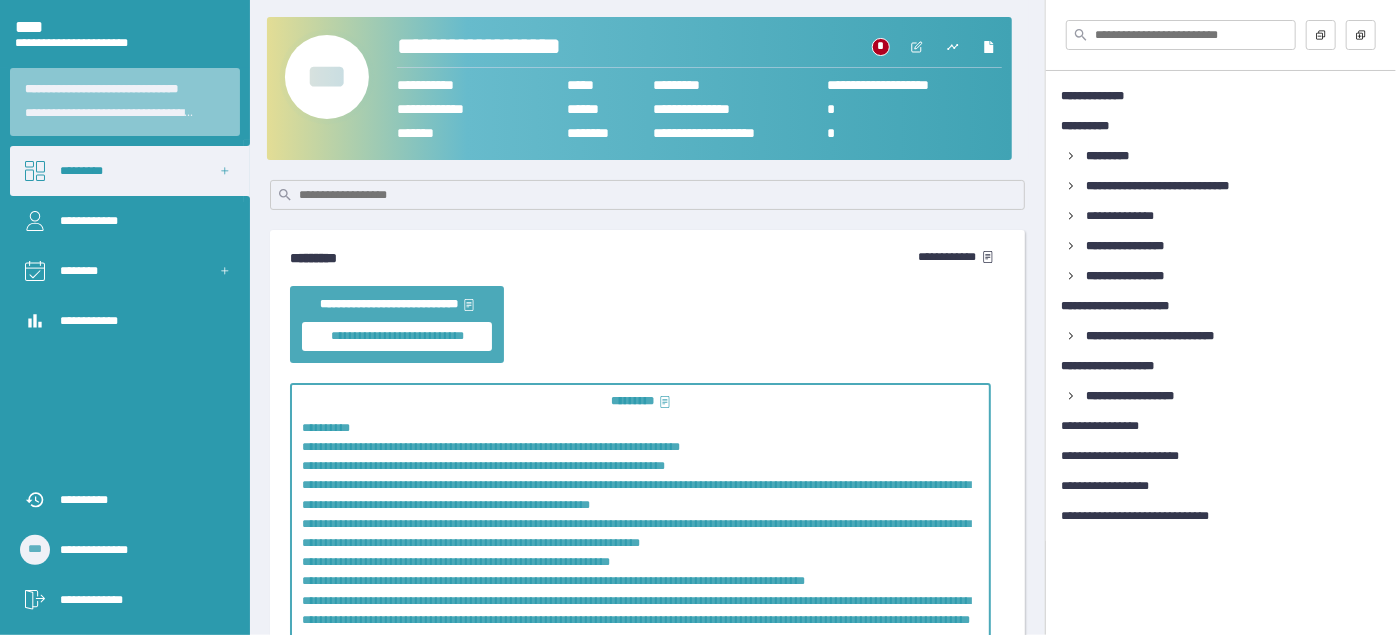 click on "***" at bounding box center [327, 77] 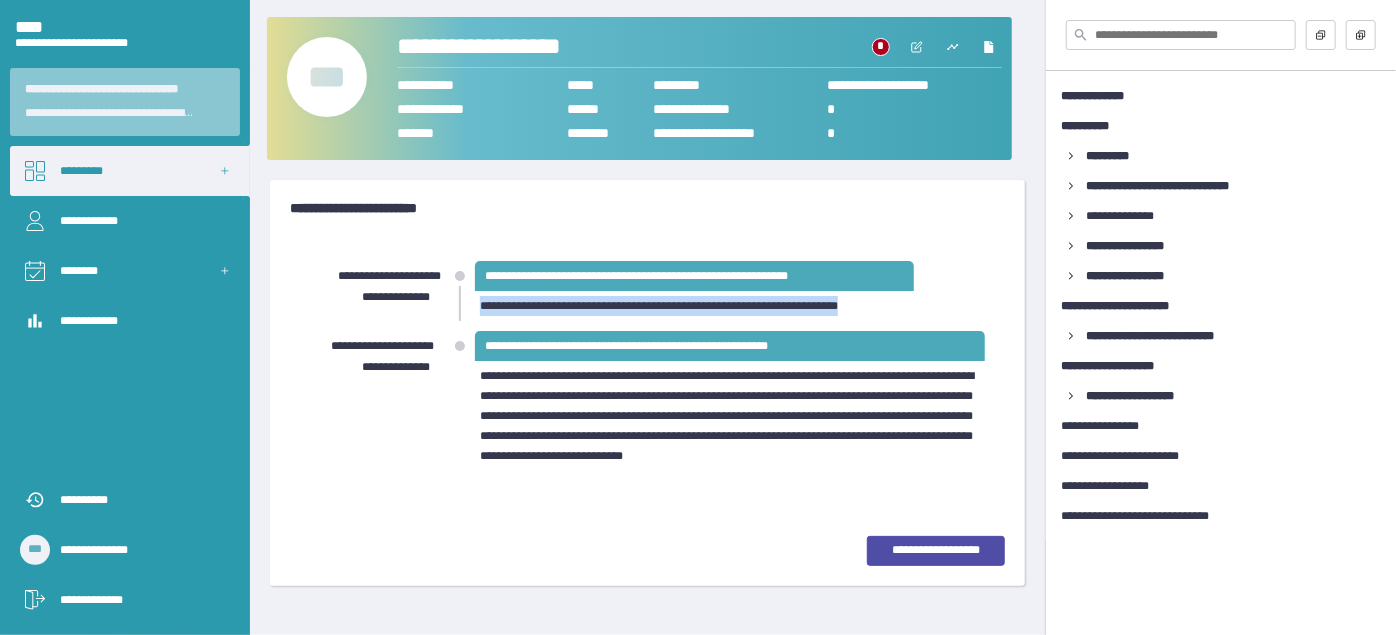drag, startPoint x: 483, startPoint y: 306, endPoint x: 951, endPoint y: 305, distance: 468.00107 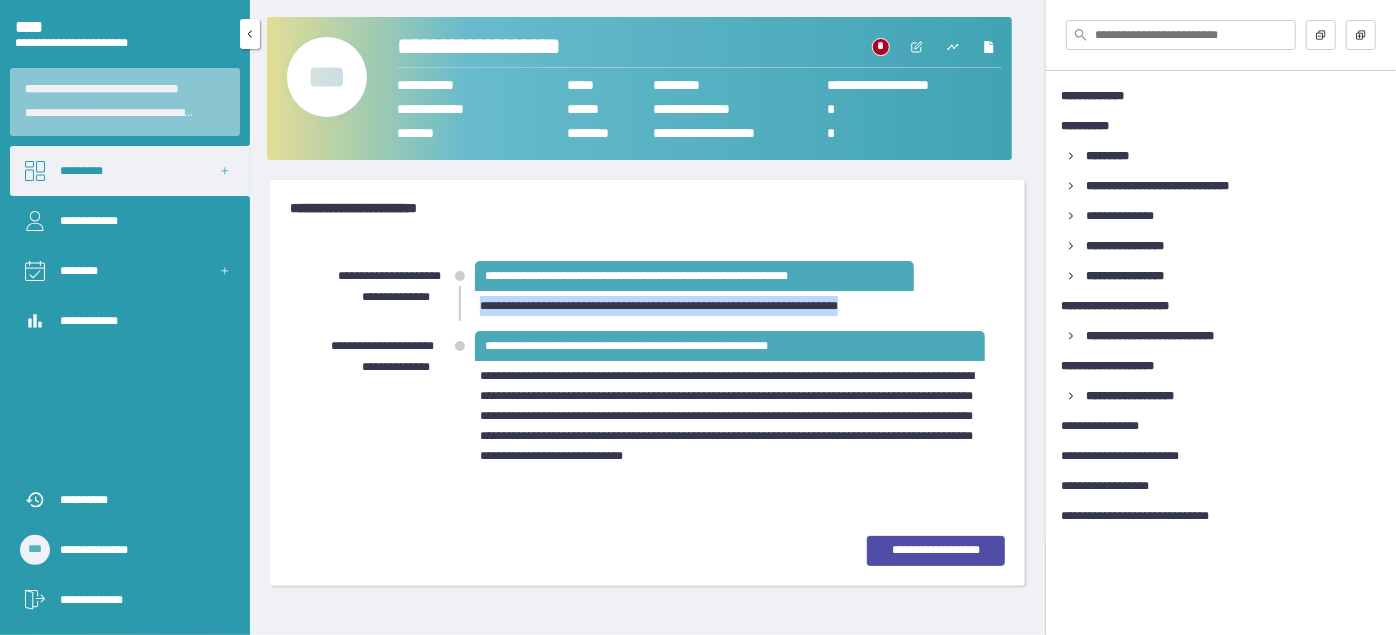 click on "*********" at bounding box center [130, 171] 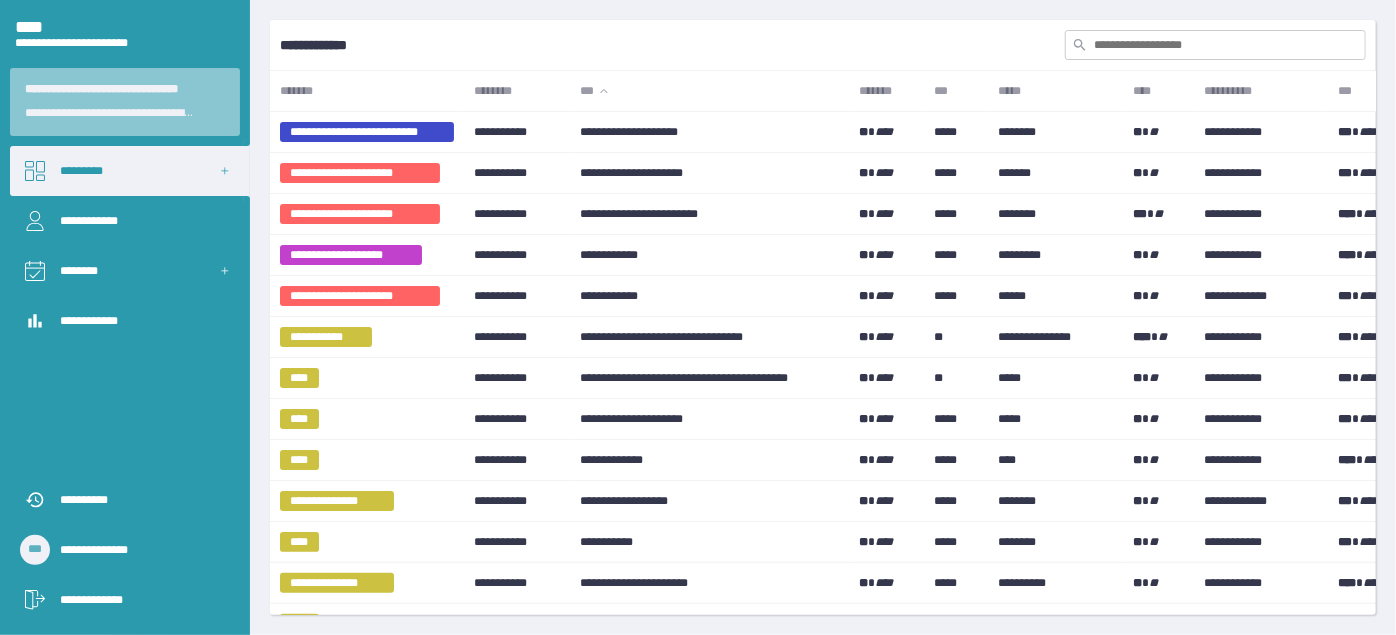 click at bounding box center (1215, 45) 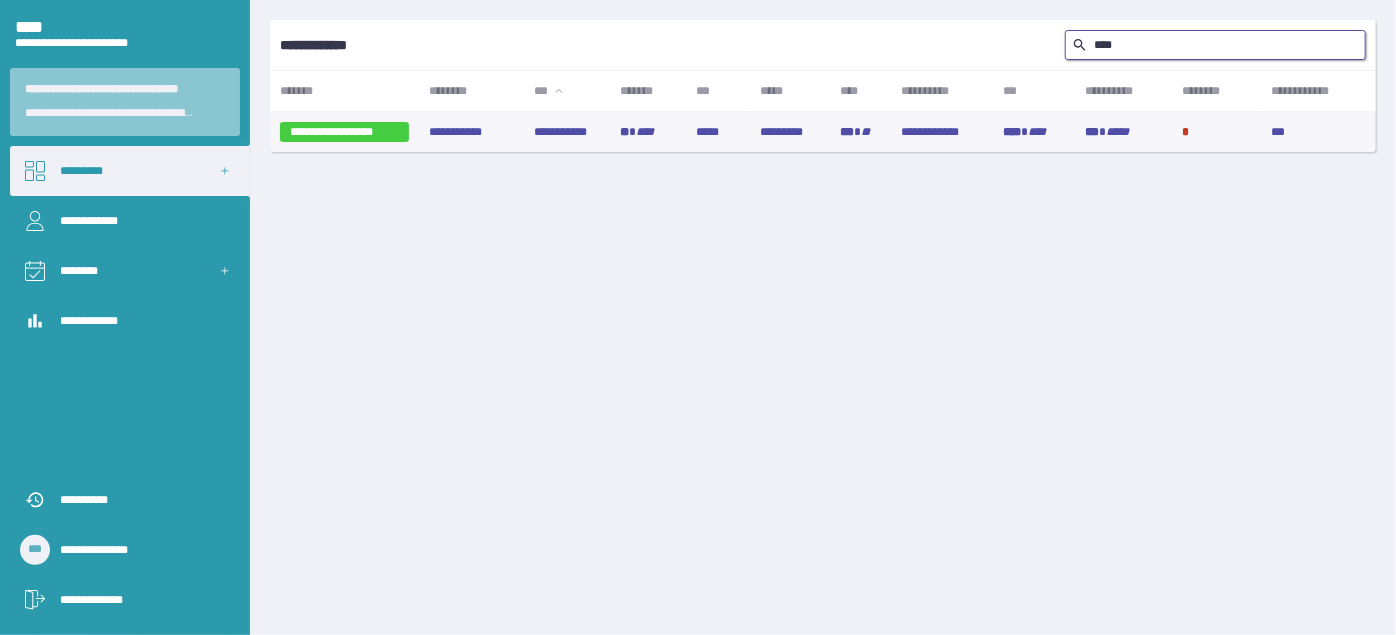 type on "****" 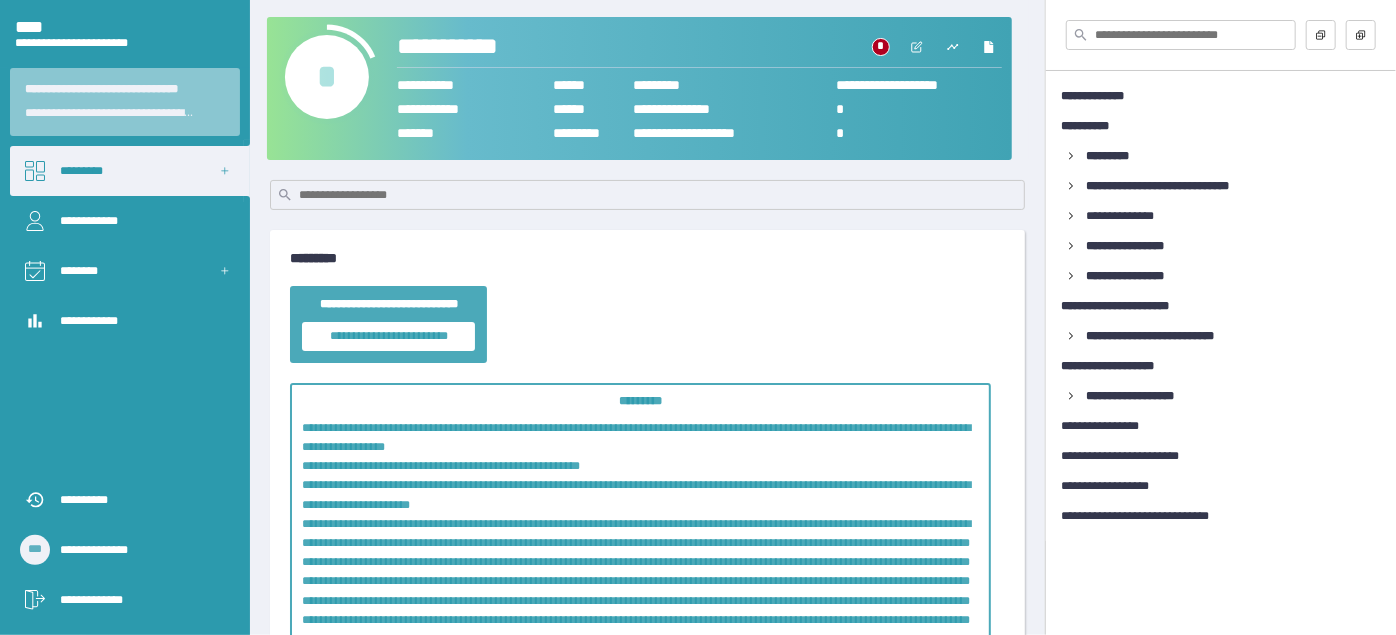 click on "*" at bounding box center [327, 77] 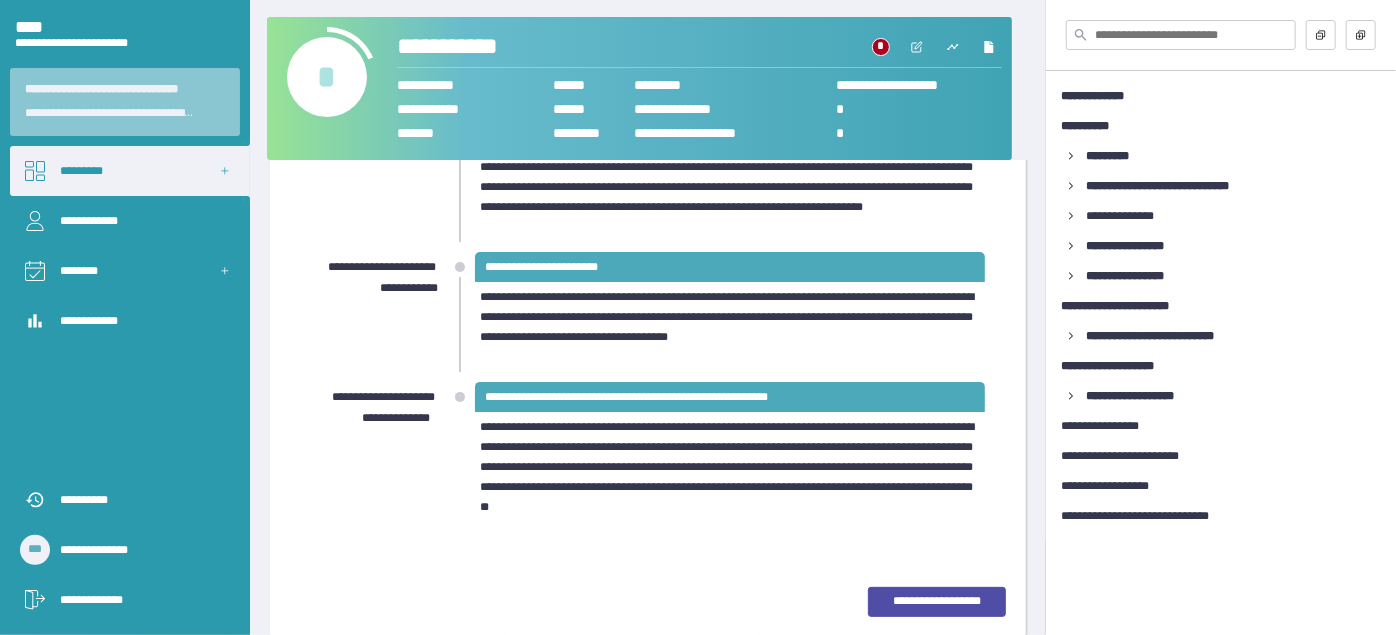 scroll, scrollTop: 702, scrollLeft: 0, axis: vertical 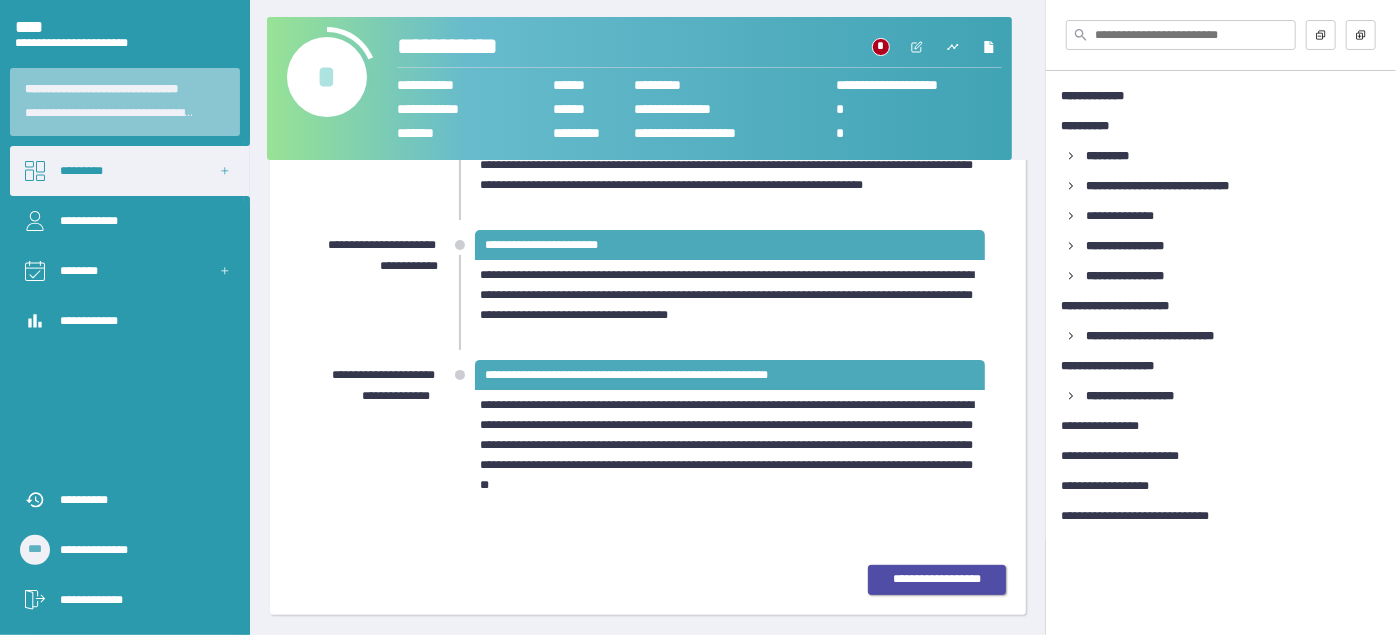 click on "**********" at bounding box center [937, 579] 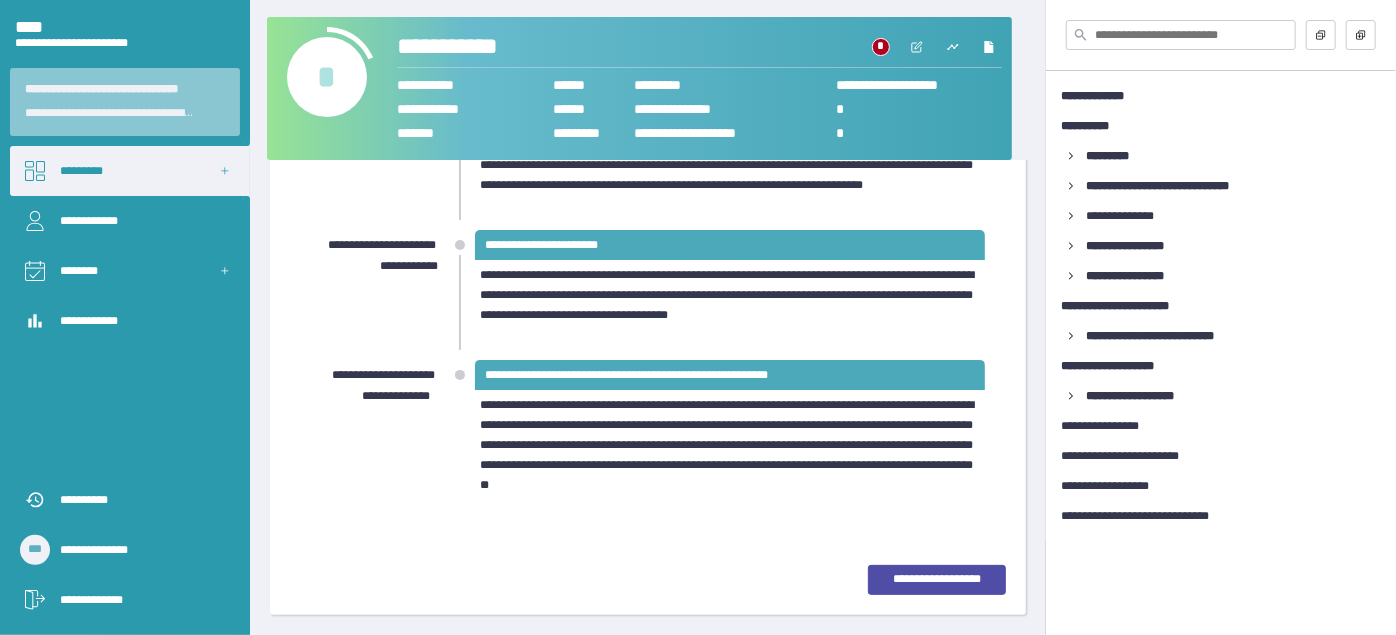 scroll, scrollTop: 8, scrollLeft: 0, axis: vertical 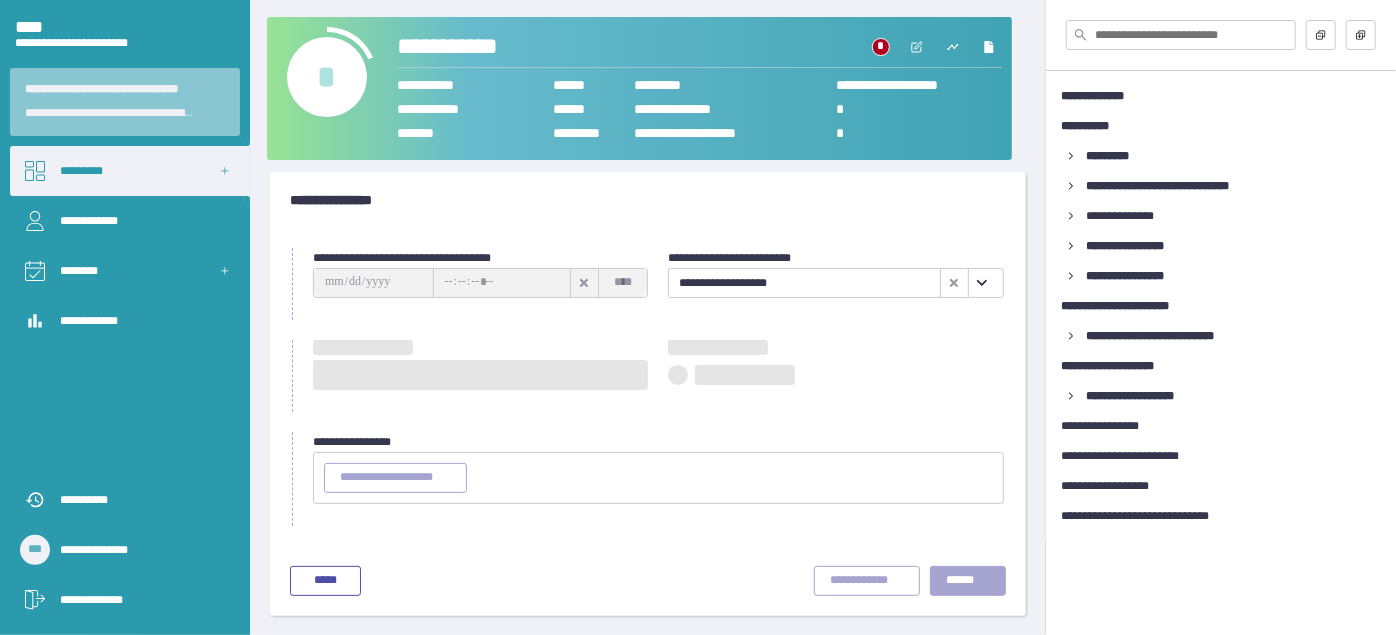type on "**********" 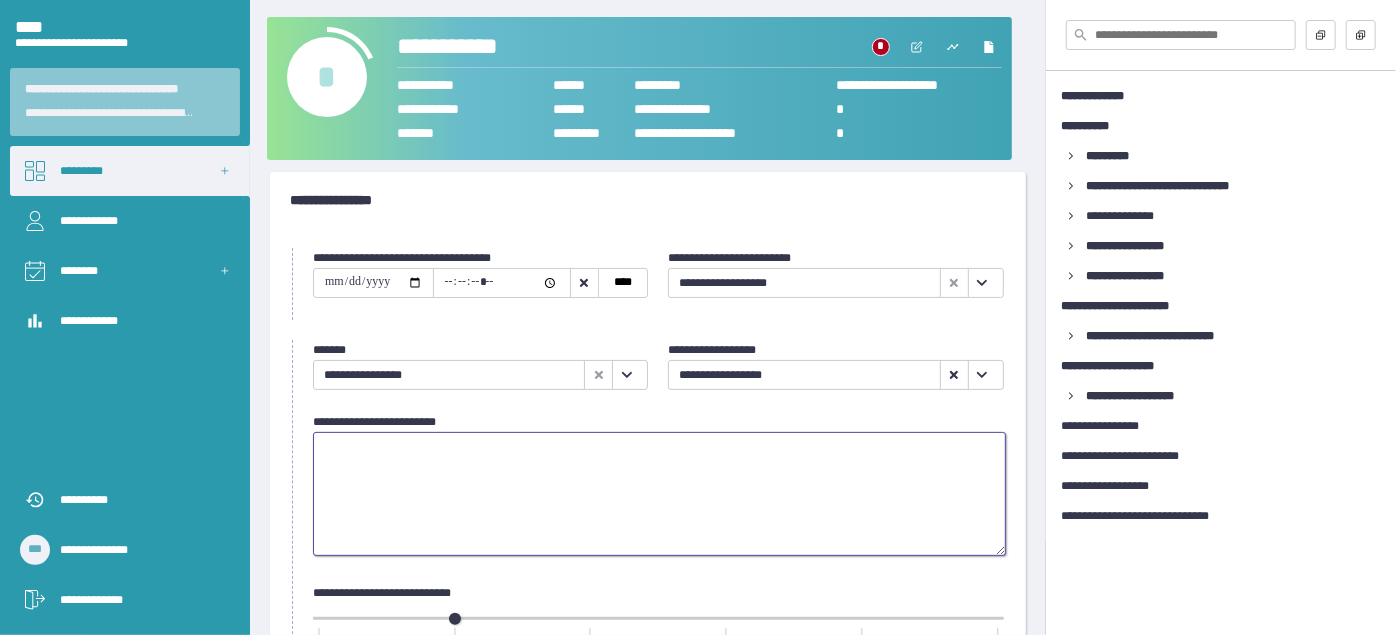 click at bounding box center (659, 494) 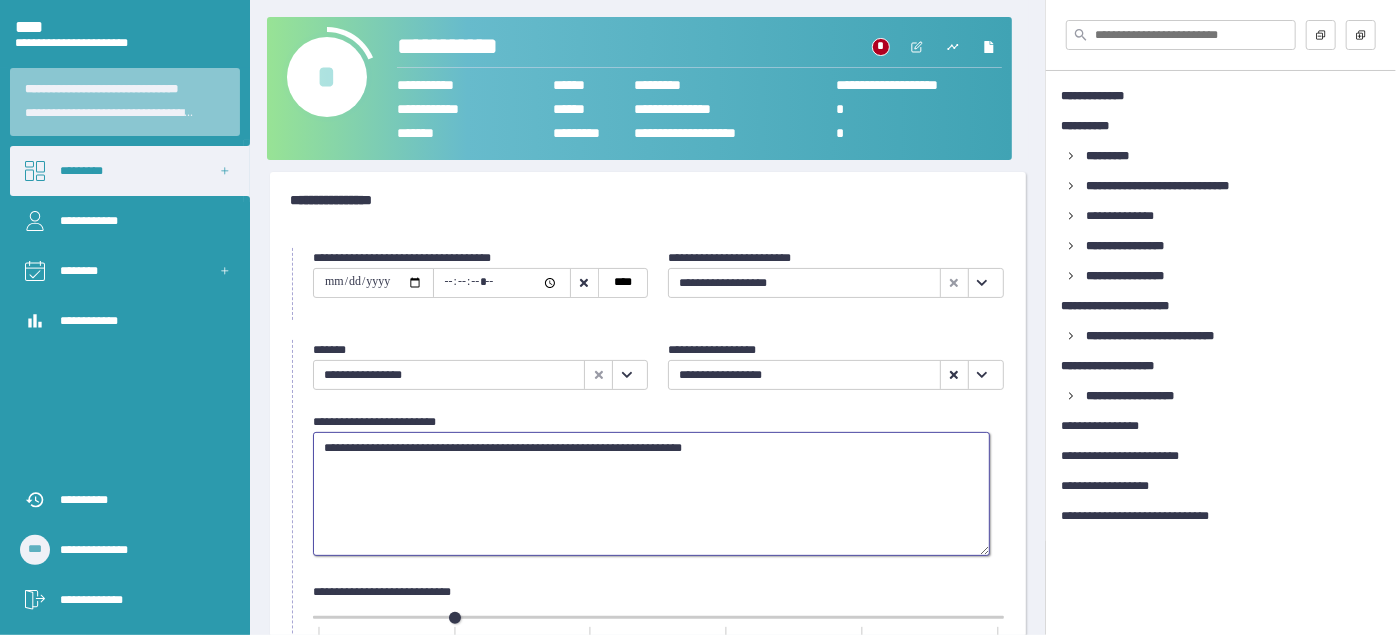 click on "**********" at bounding box center (651, 493) 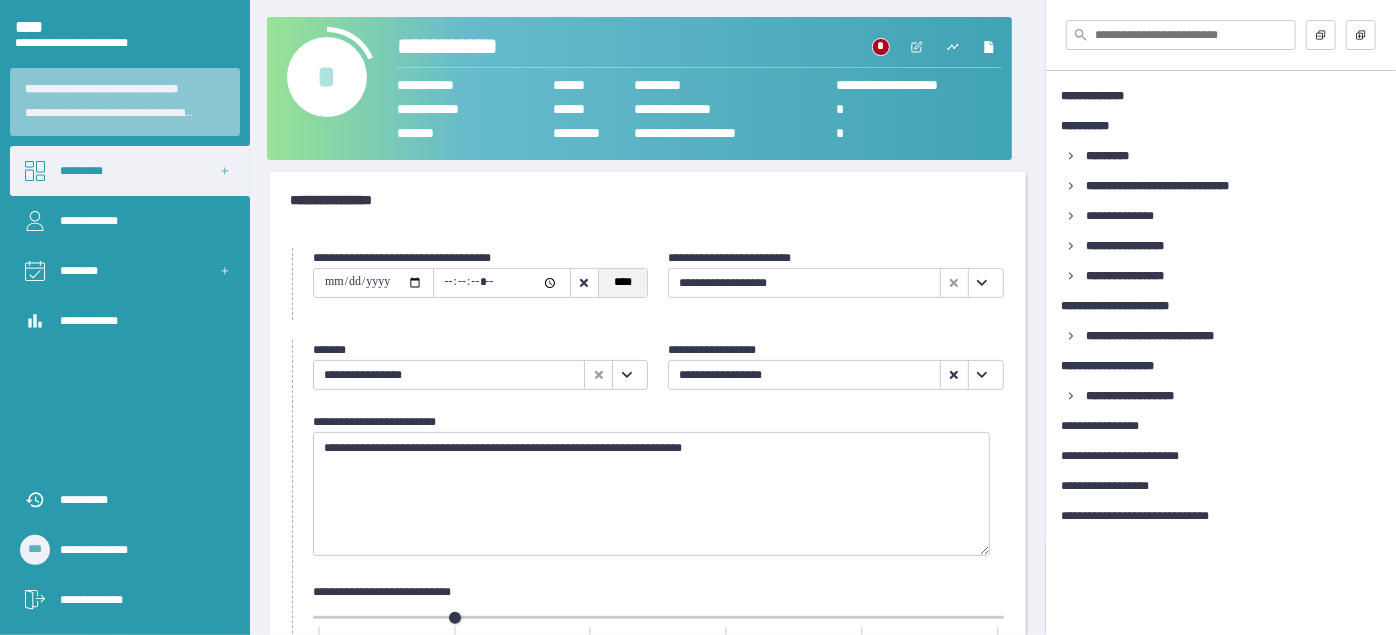 click on "****" at bounding box center (622, 283) 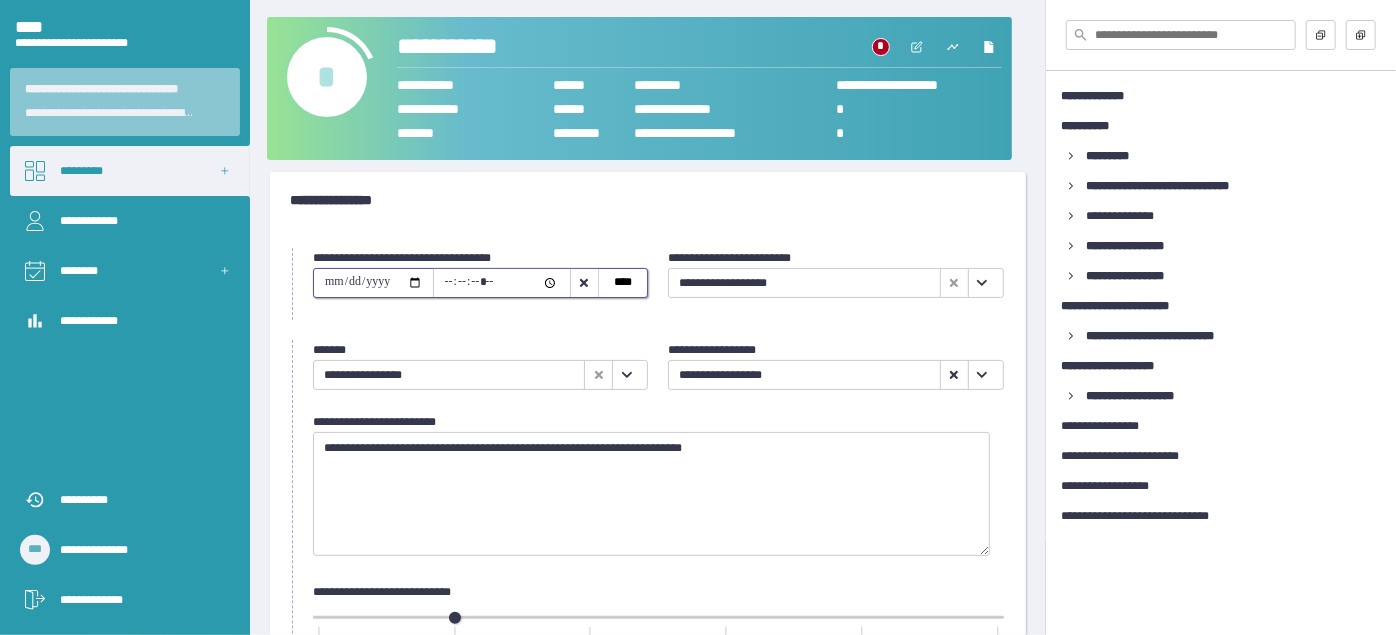 click on "**********" at bounding box center [373, 283] 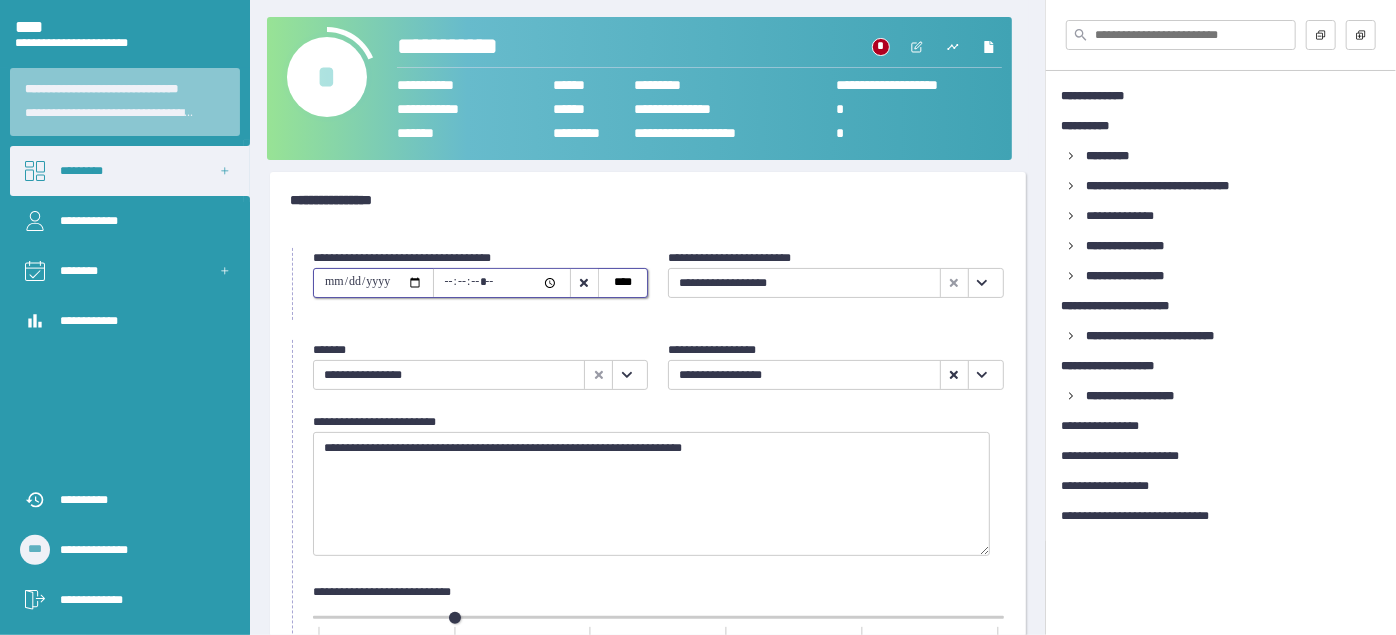 type on "**********" 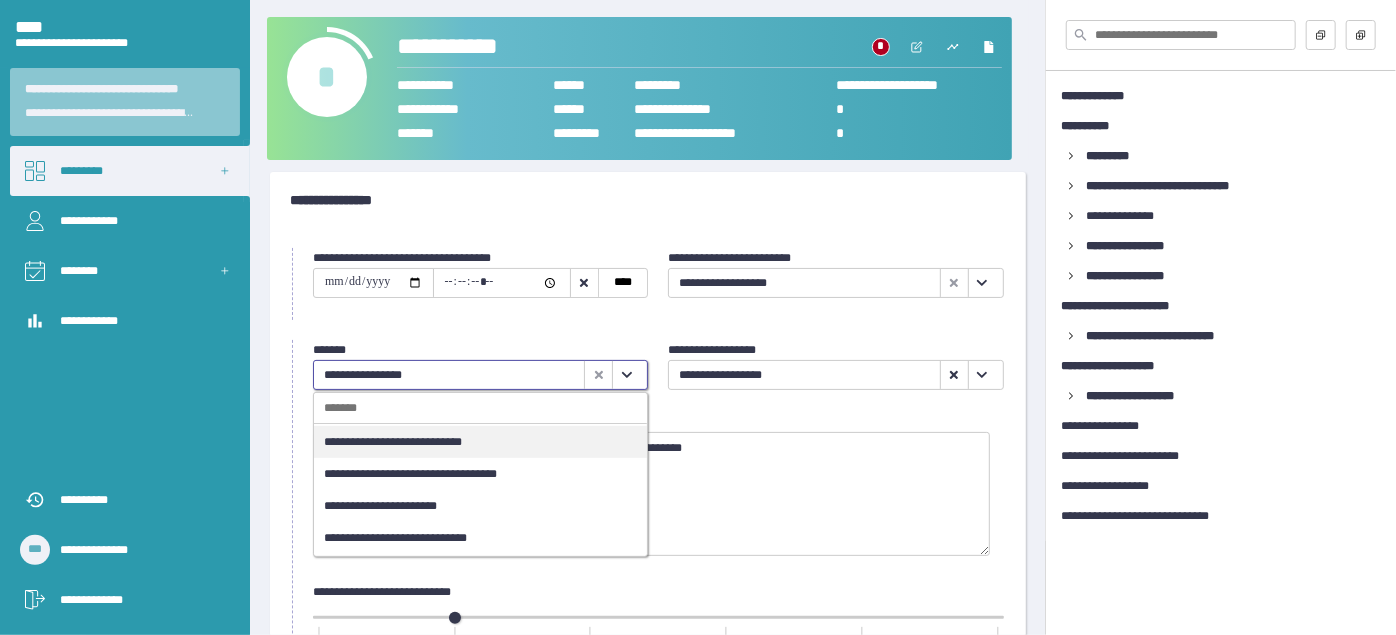 click 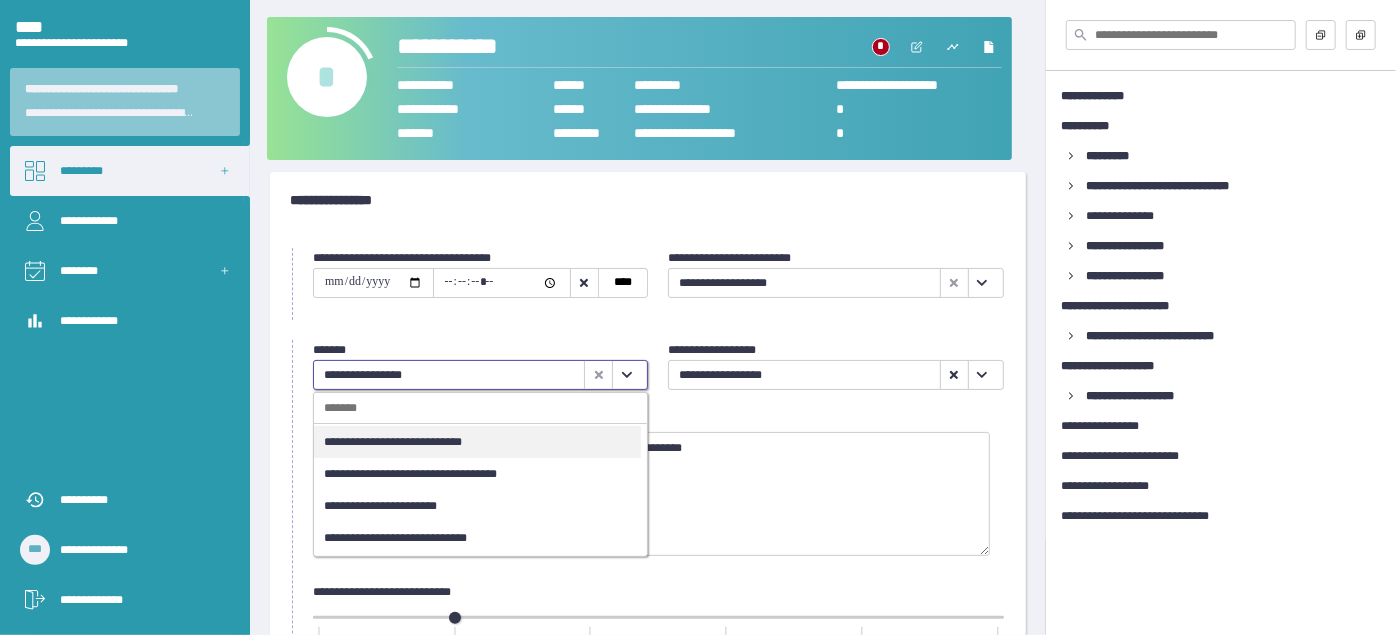 click on "**********" at bounding box center [477, 474] 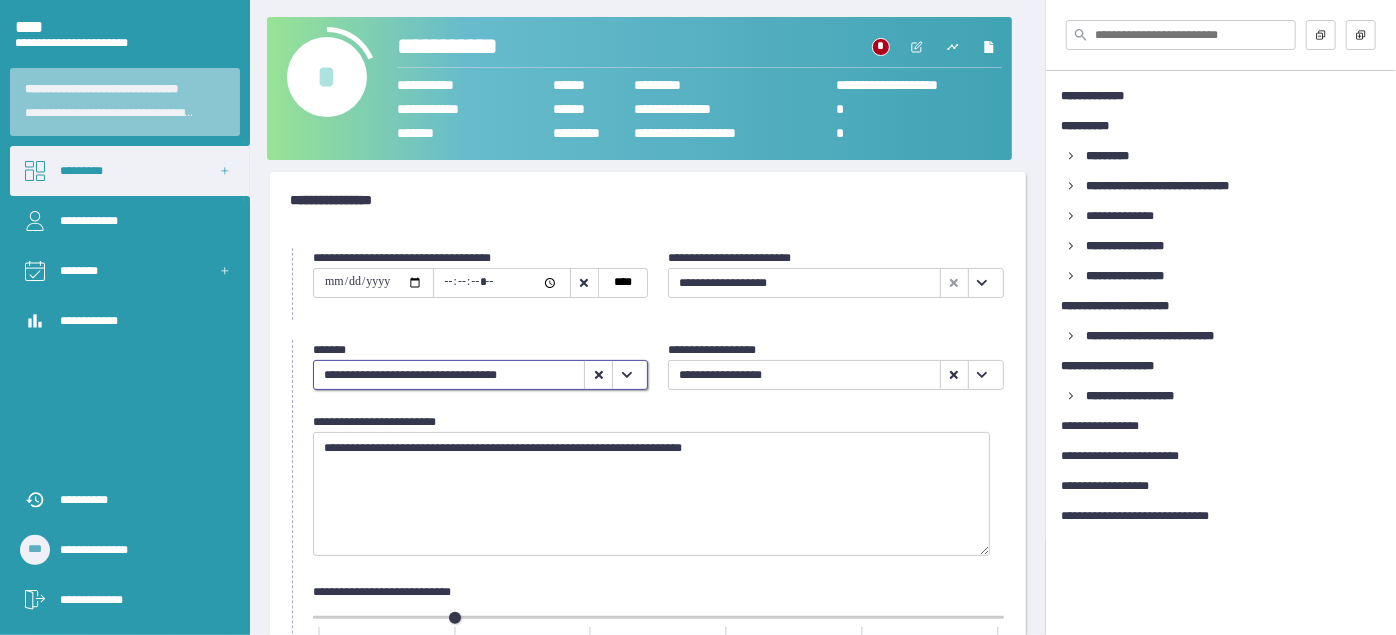 scroll, scrollTop: 0, scrollLeft: 0, axis: both 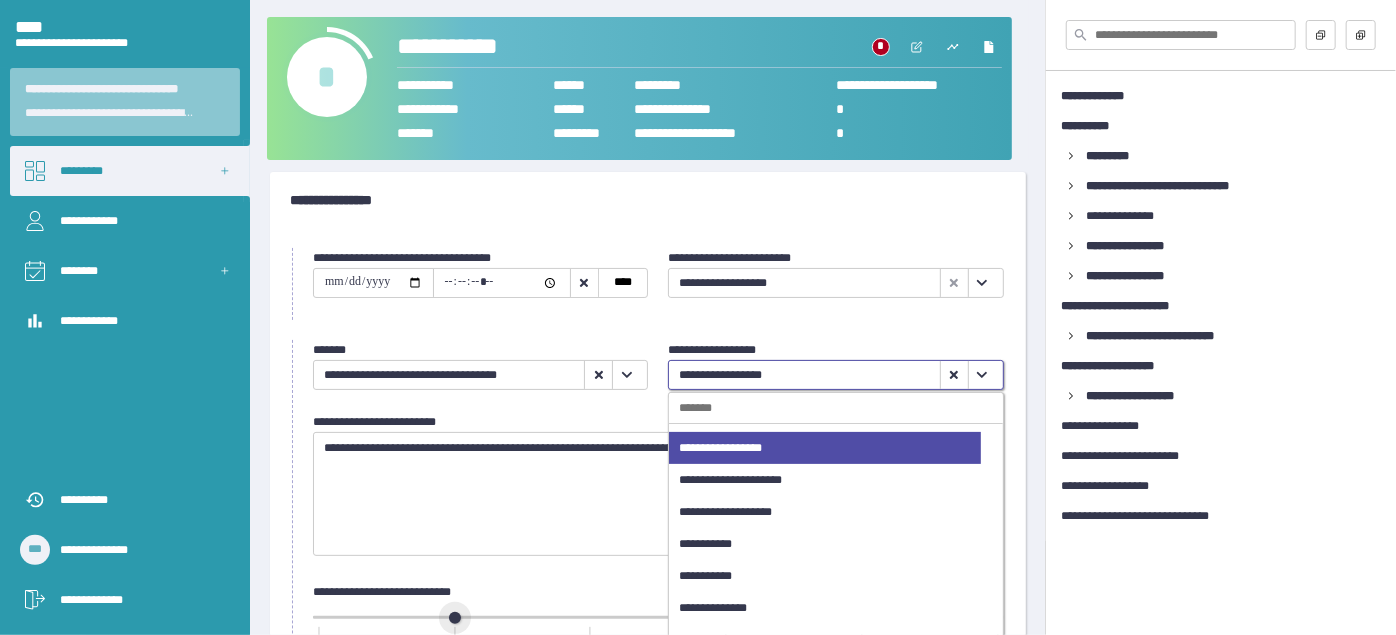click on "**********" at bounding box center [825, 608] 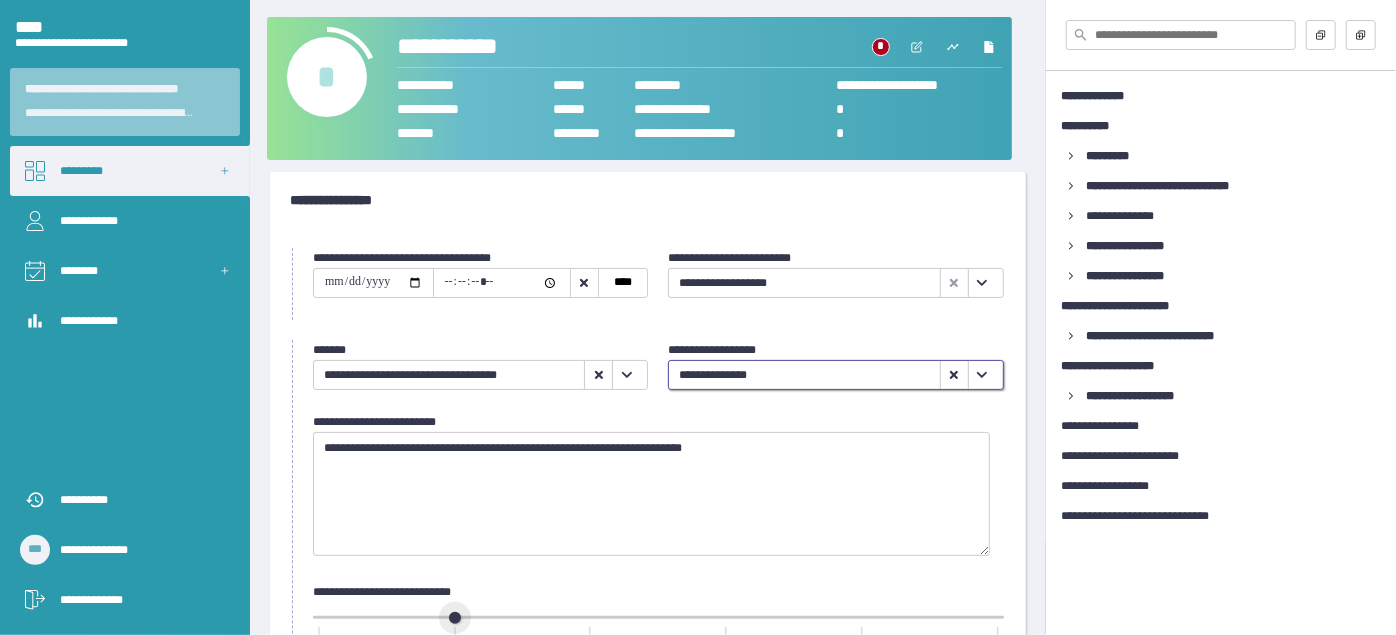 click on "** ** ** ** ** **" at bounding box center [658, 630] 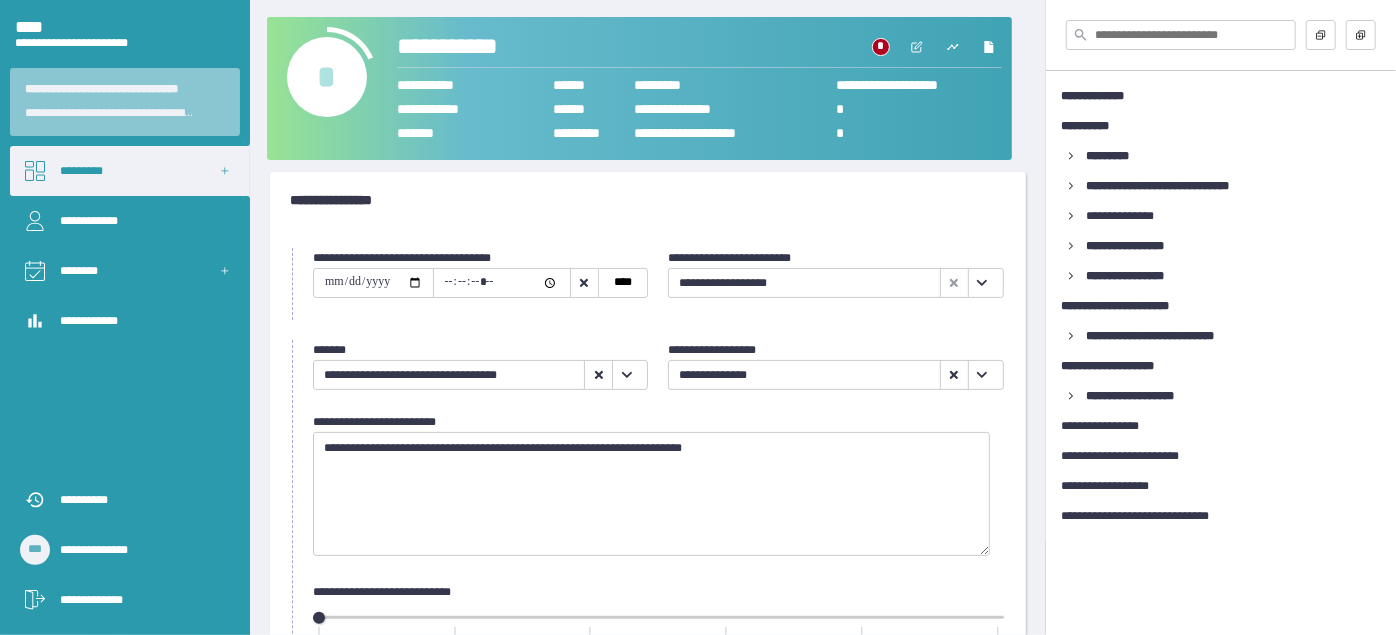 scroll, scrollTop: 418, scrollLeft: 0, axis: vertical 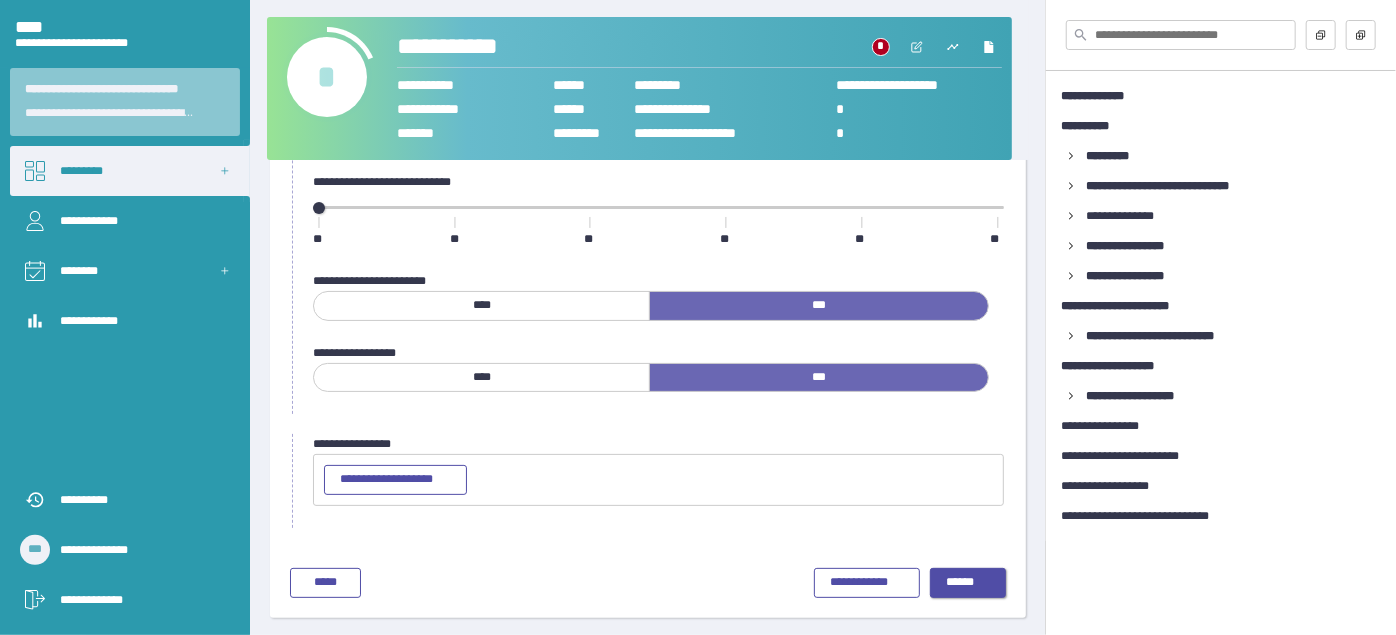 click on "******" at bounding box center [968, 583] 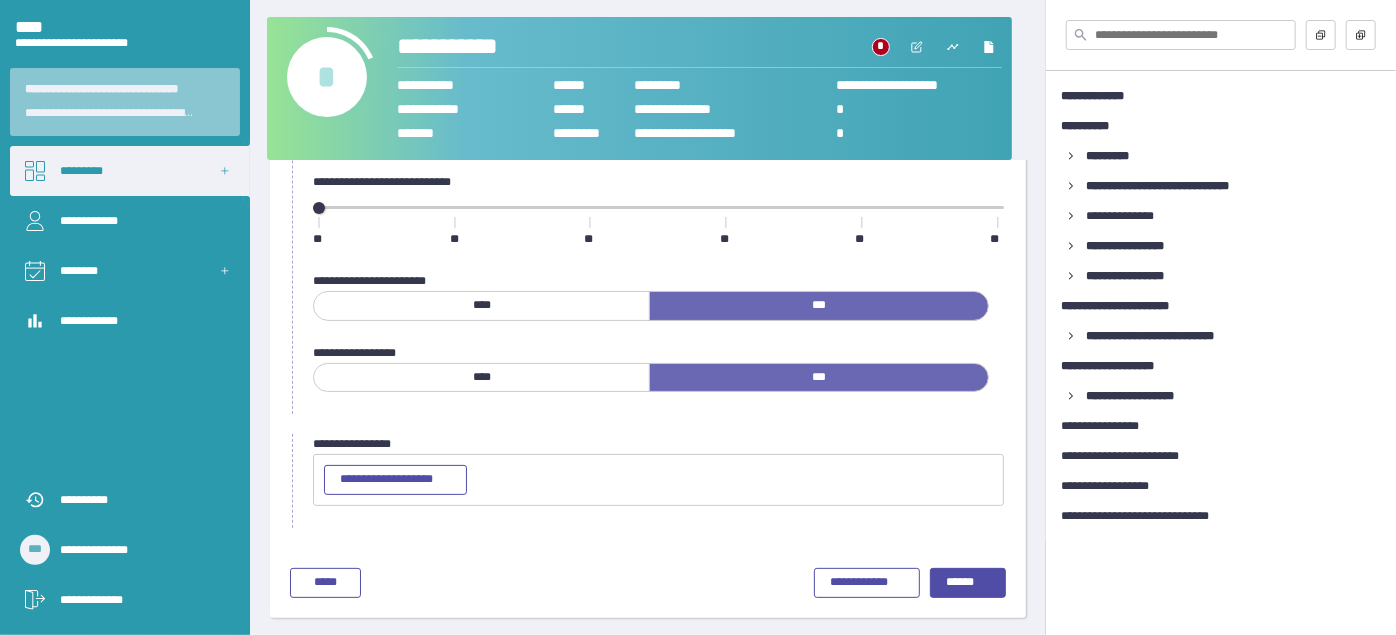 scroll, scrollTop: 0, scrollLeft: 0, axis: both 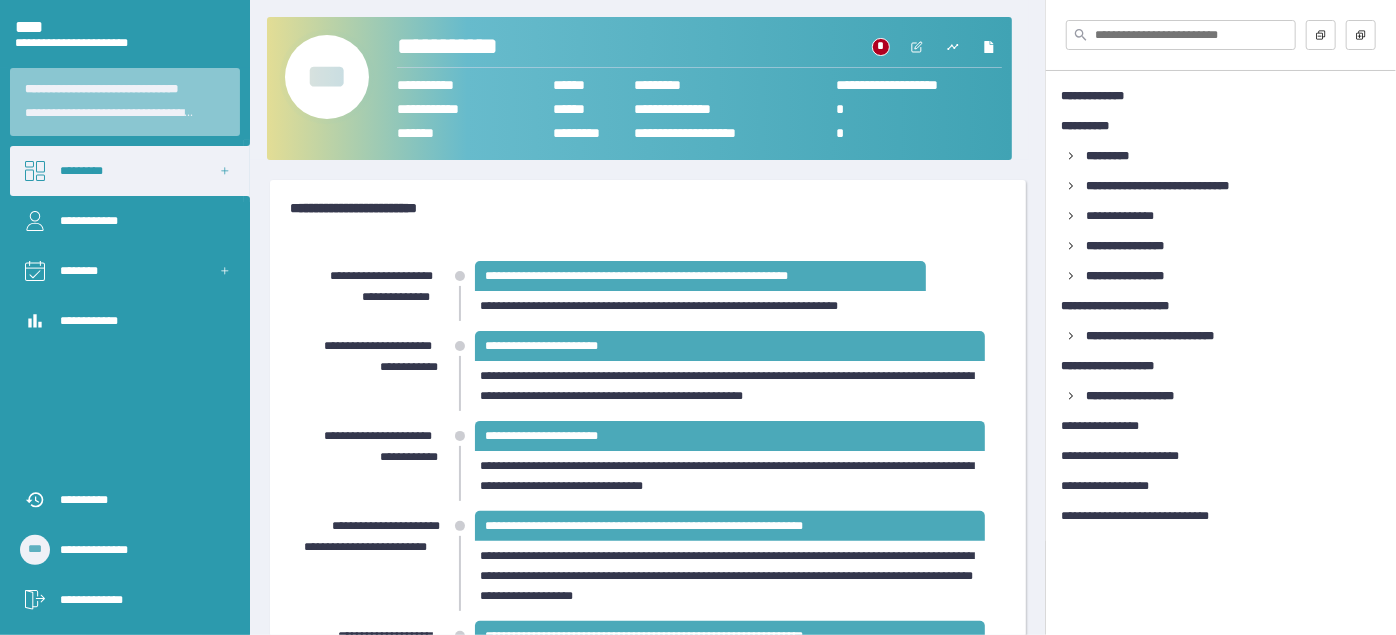click on "***" at bounding box center [327, 77] 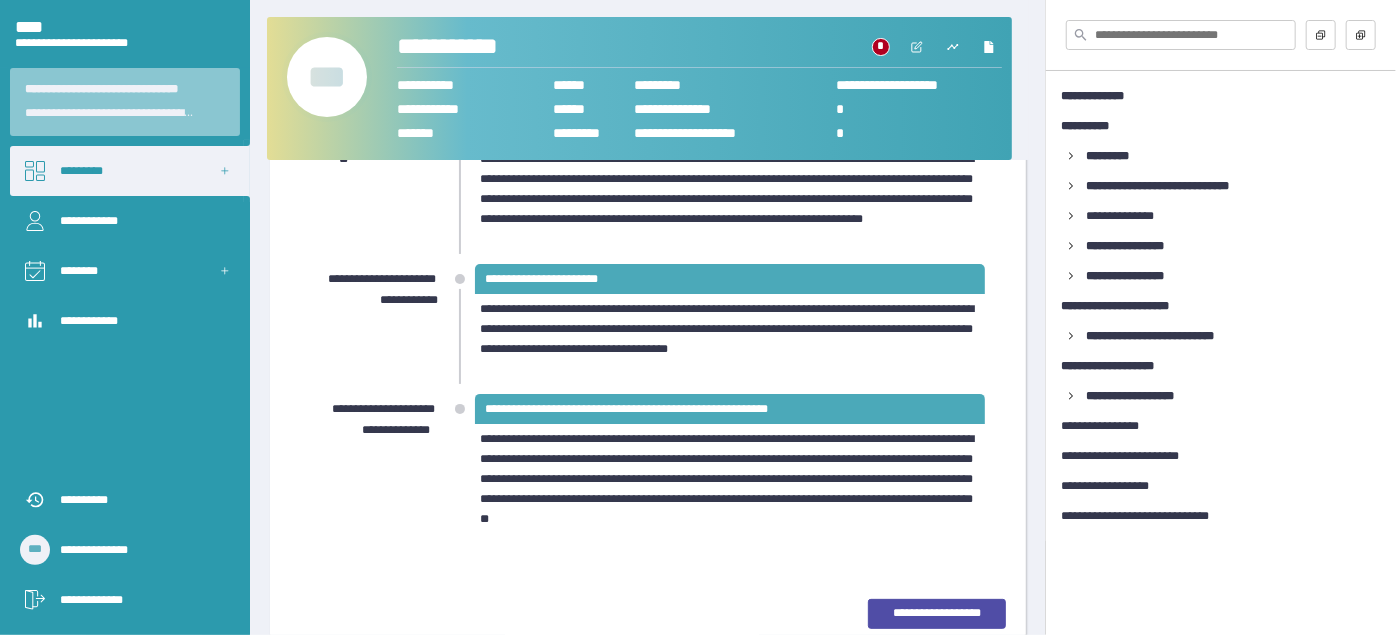 scroll, scrollTop: 773, scrollLeft: 0, axis: vertical 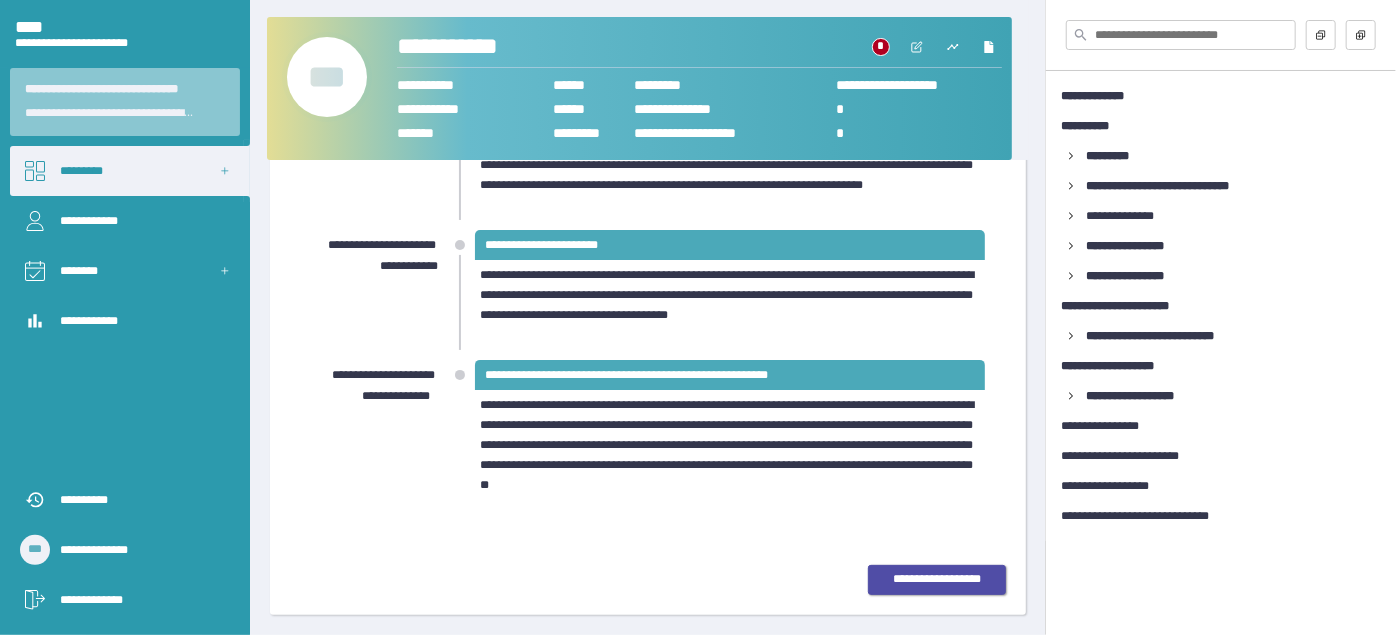 click on "**********" at bounding box center (937, 579) 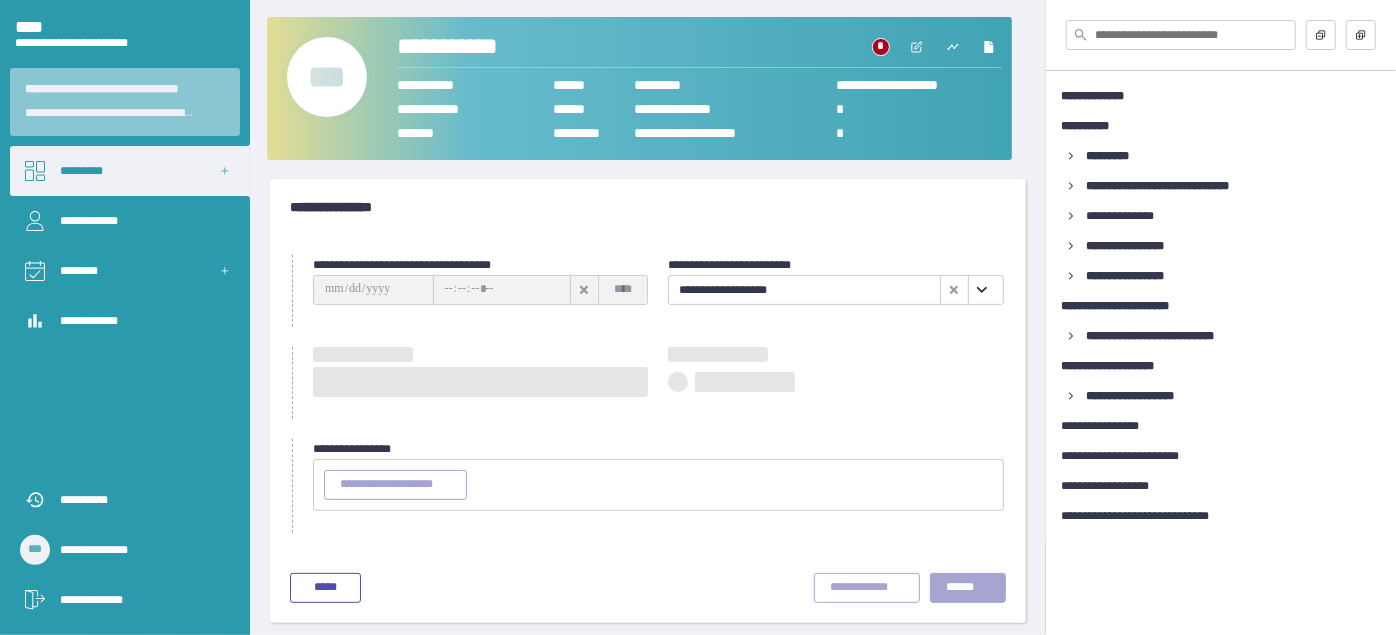 scroll, scrollTop: 0, scrollLeft: 0, axis: both 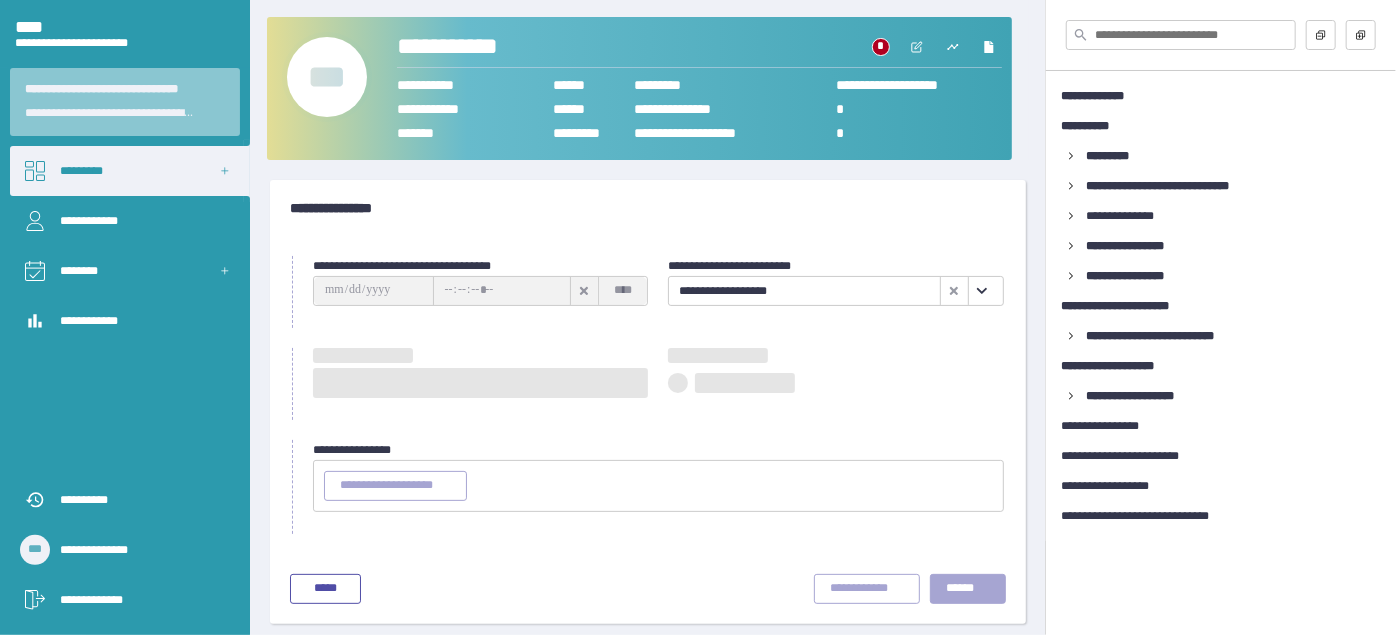 type on "**********" 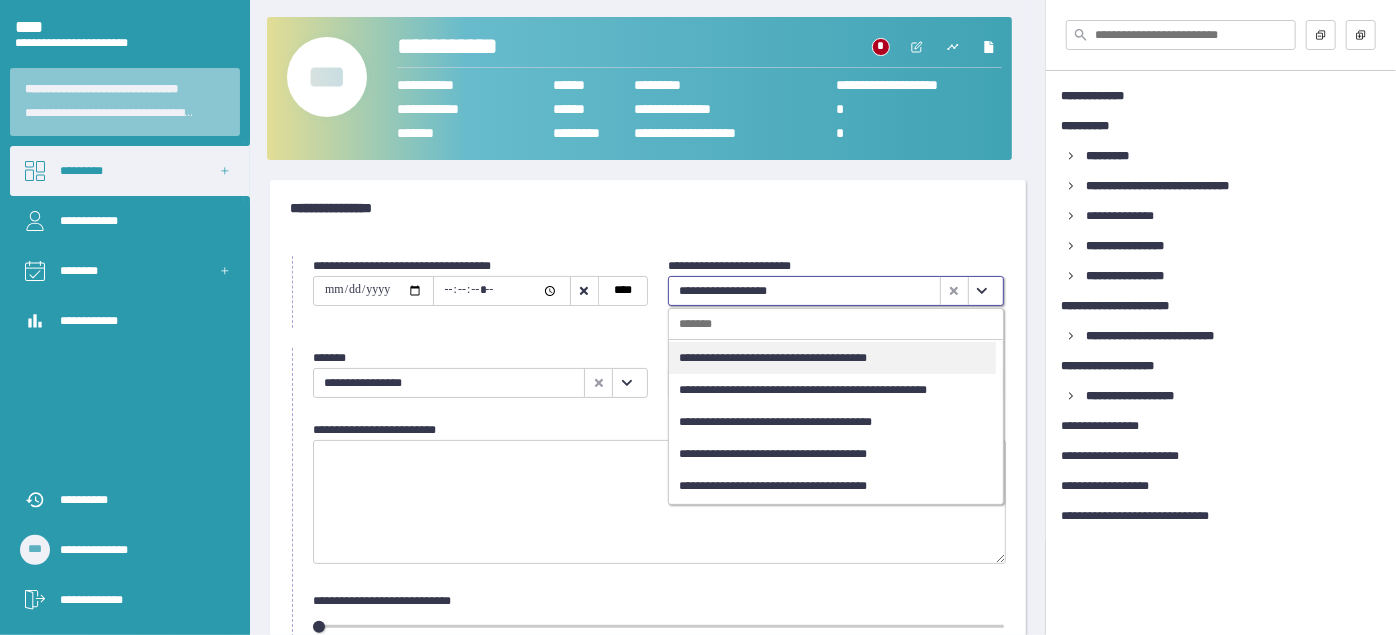 click 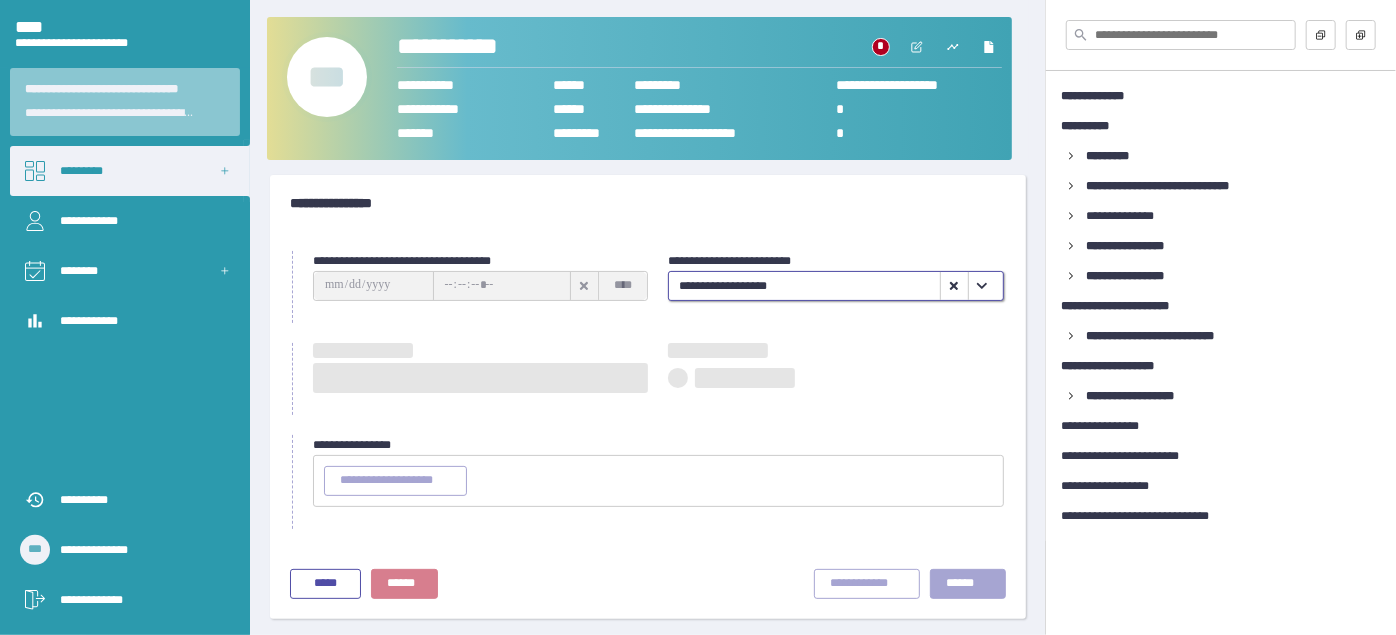 type on "**********" 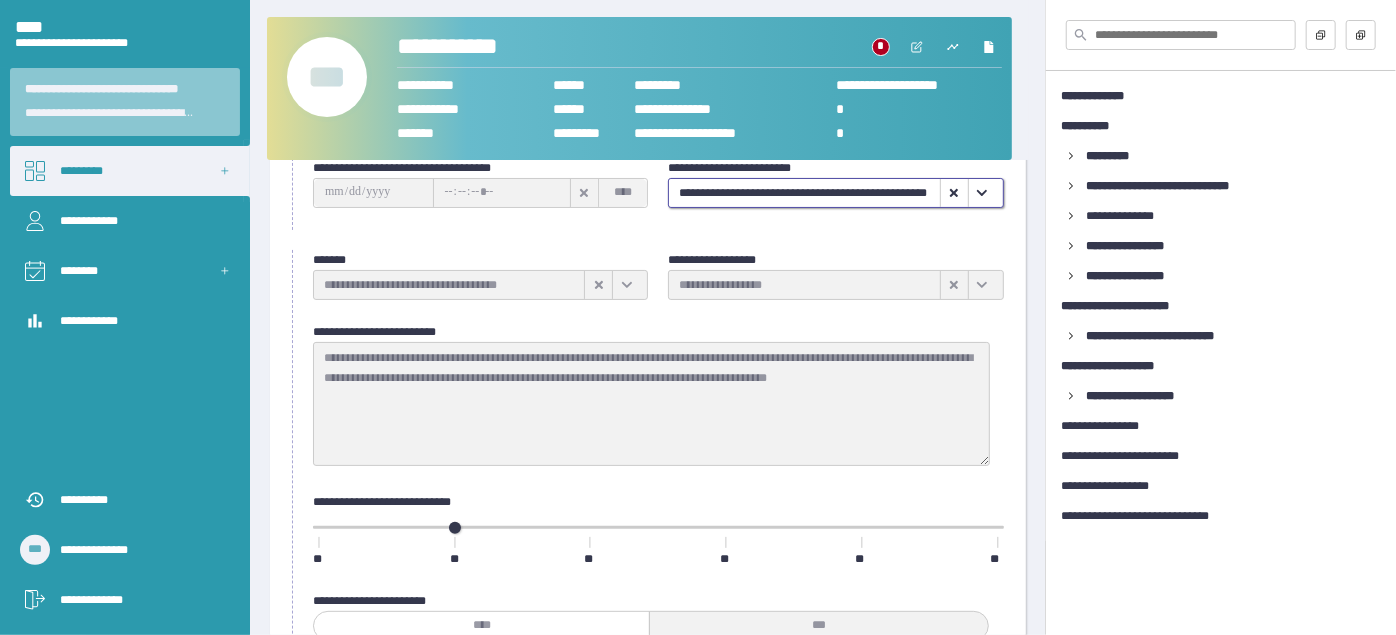 scroll, scrollTop: 98, scrollLeft: 0, axis: vertical 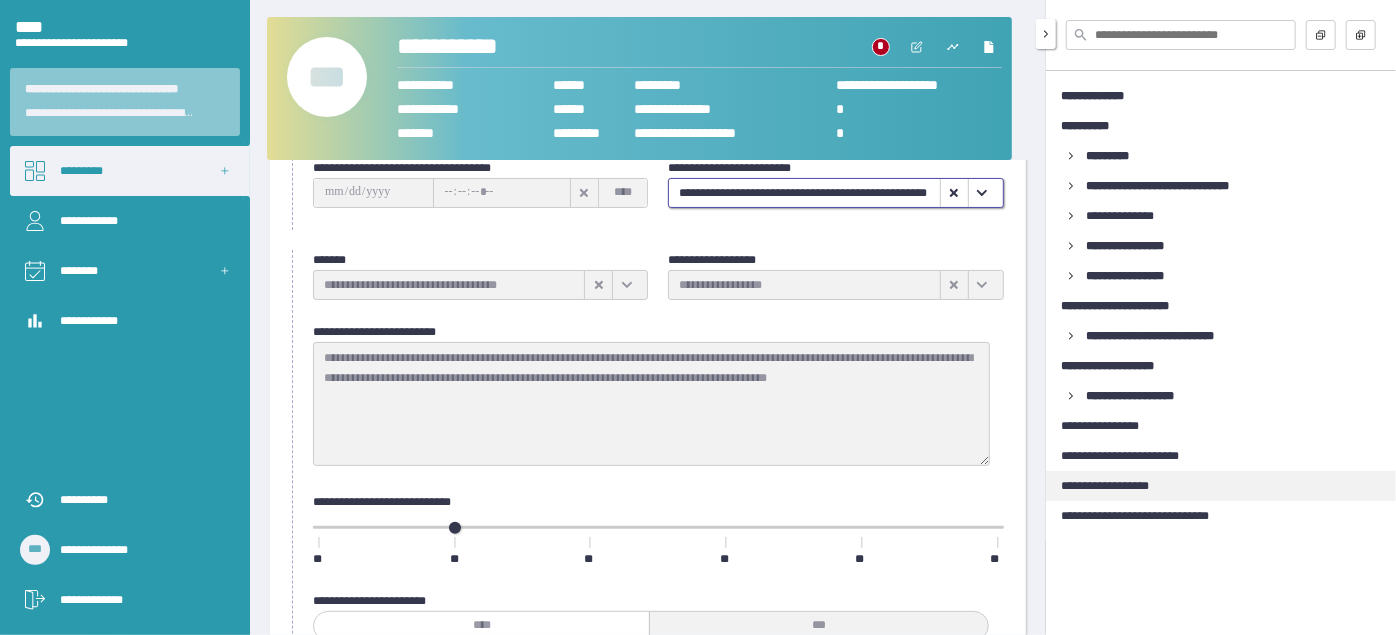 click on "**********" at bounding box center (1117, 486) 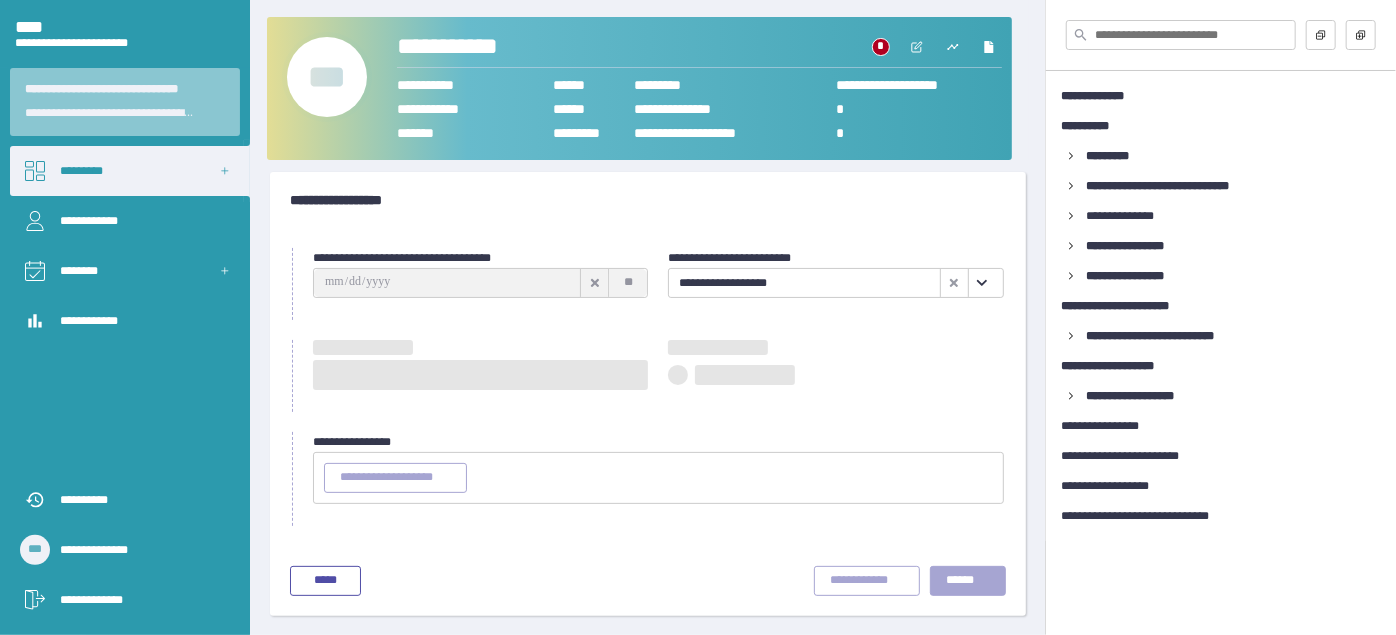 type on "**********" 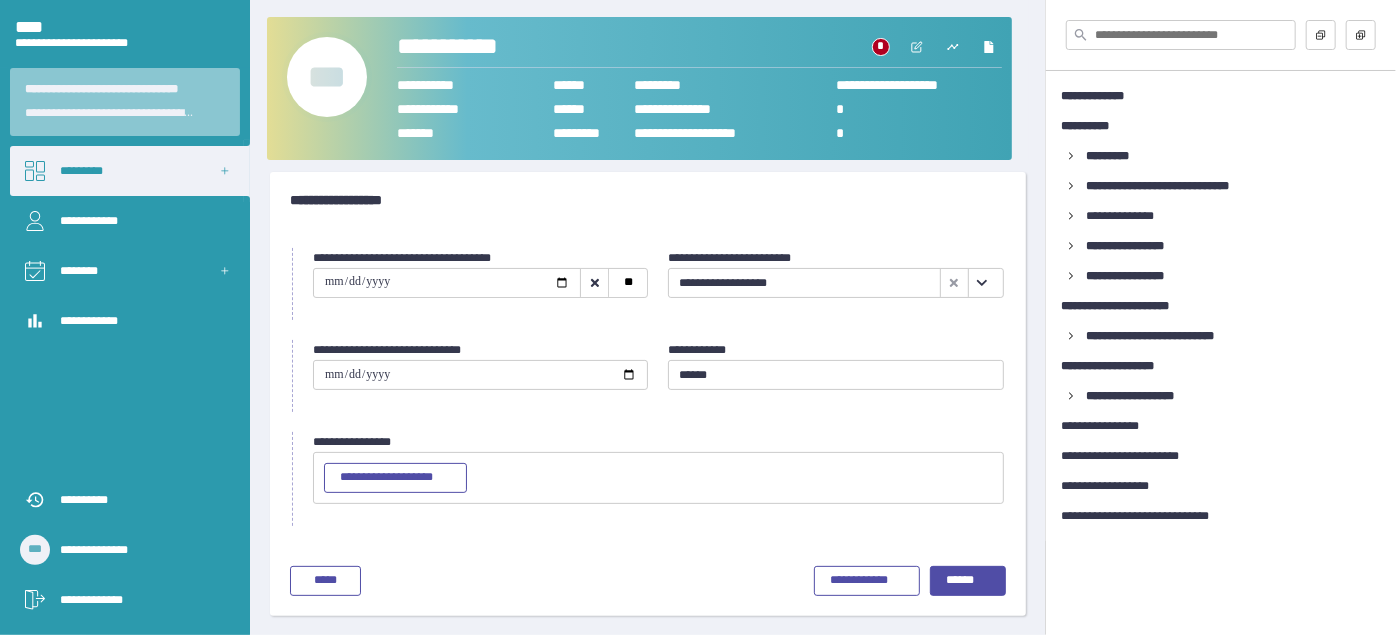 scroll, scrollTop: 7, scrollLeft: 0, axis: vertical 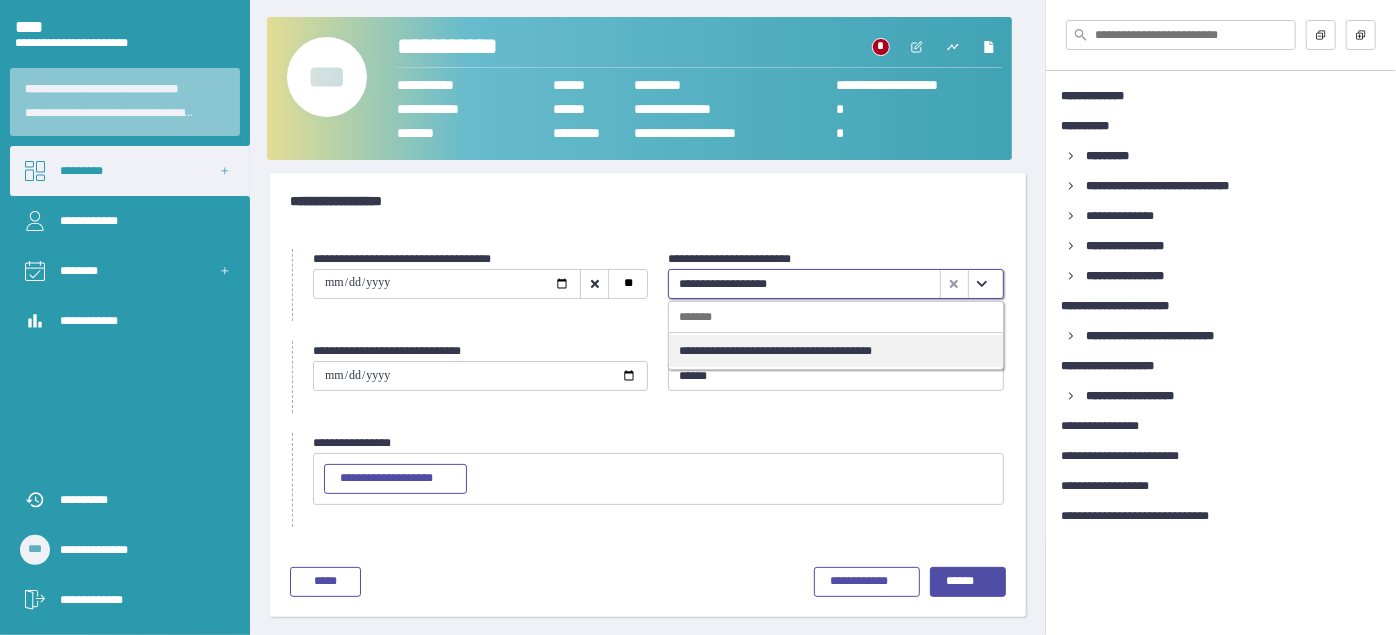 click 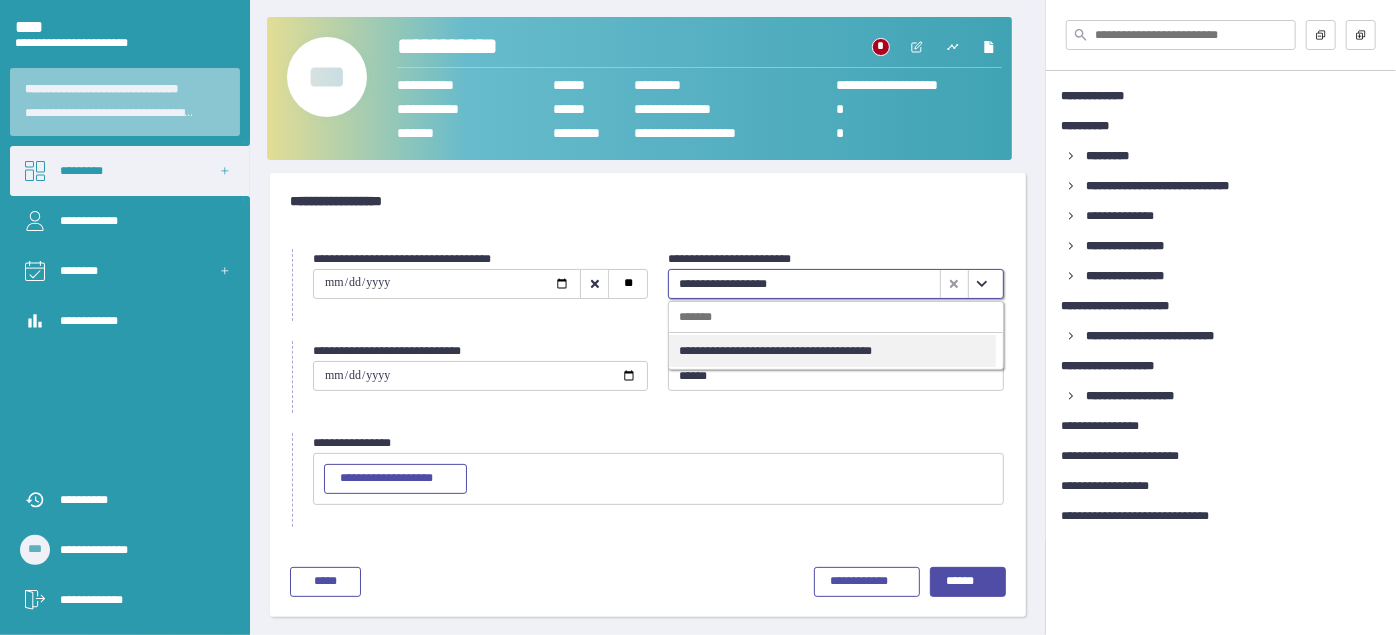 click on "**********" at bounding box center [832, 351] 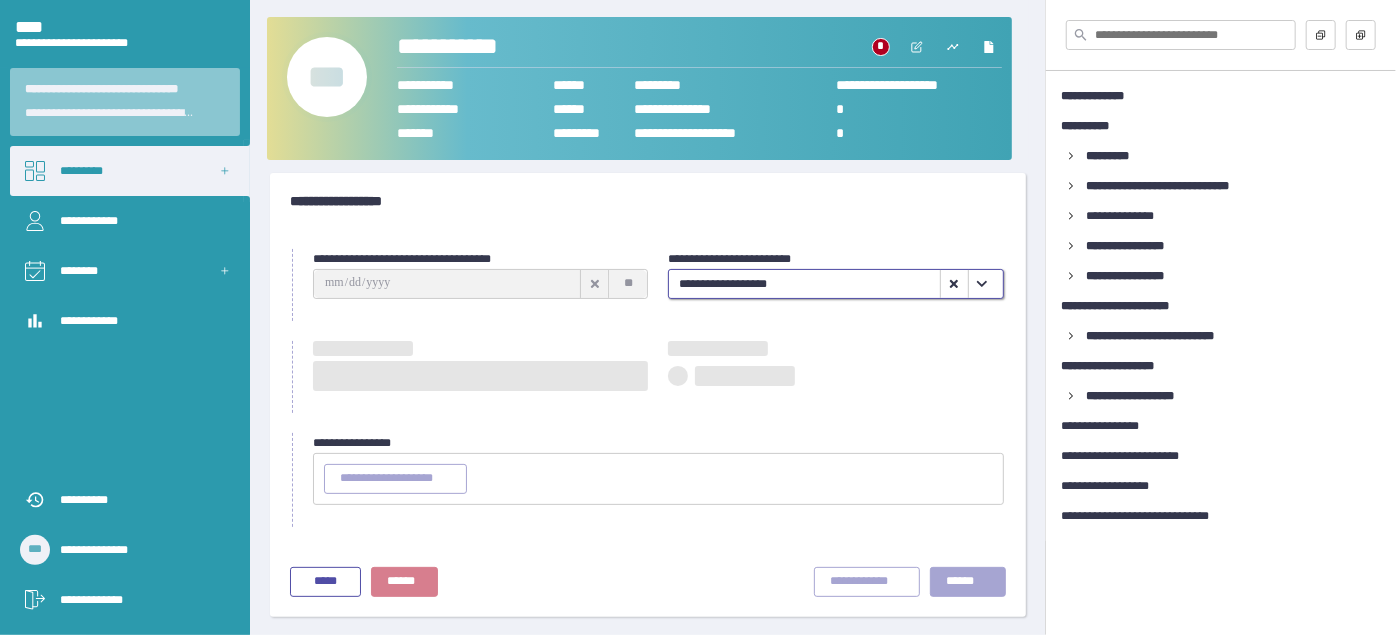 type on "**********" 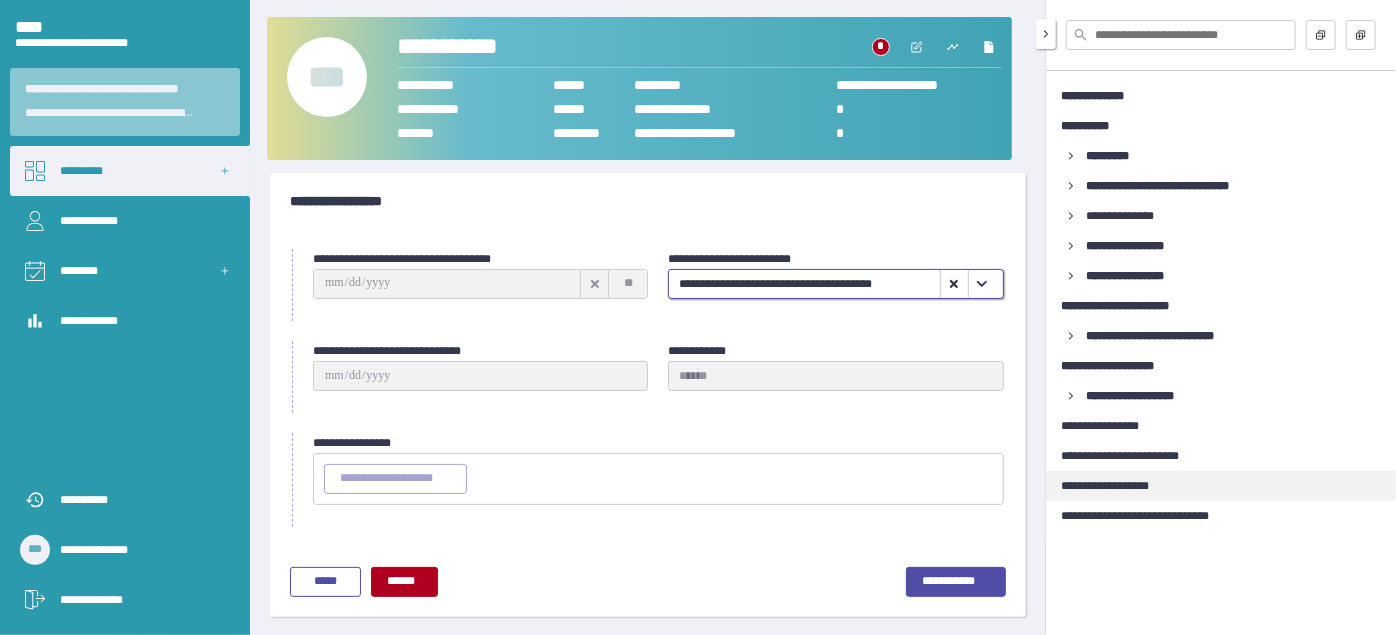 drag, startPoint x: 1128, startPoint y: 481, endPoint x: 1118, endPoint y: 484, distance: 10.440307 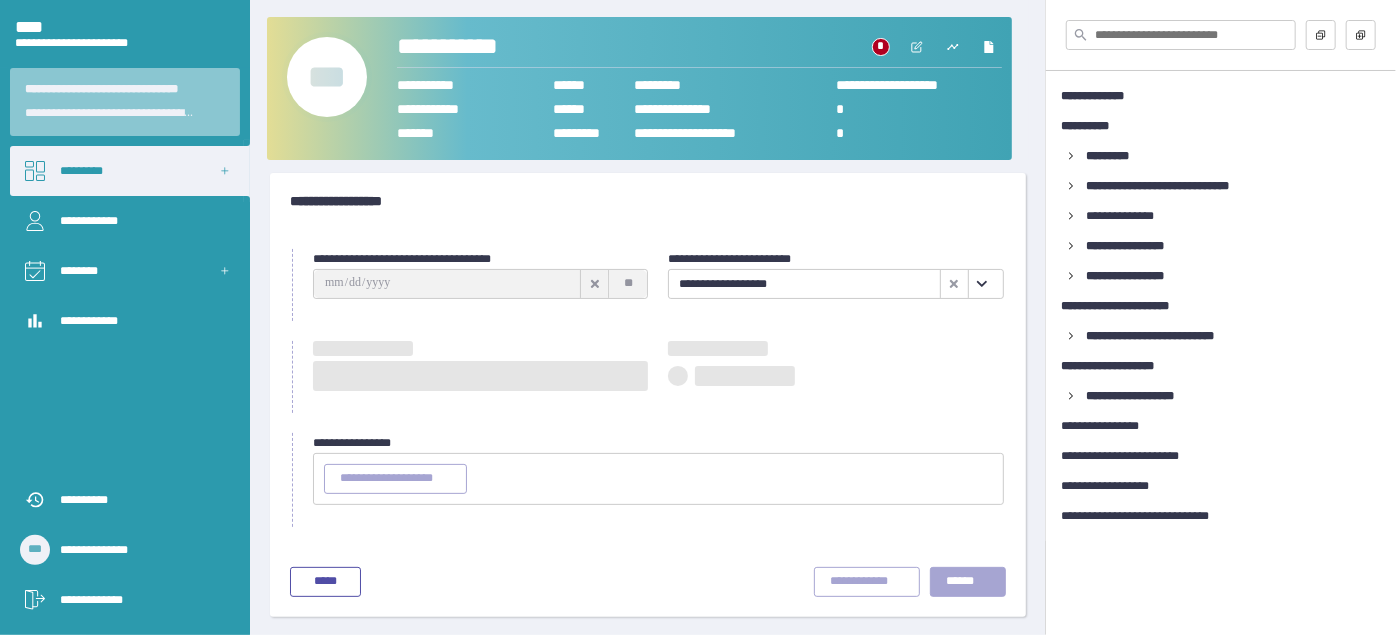 type on "**********" 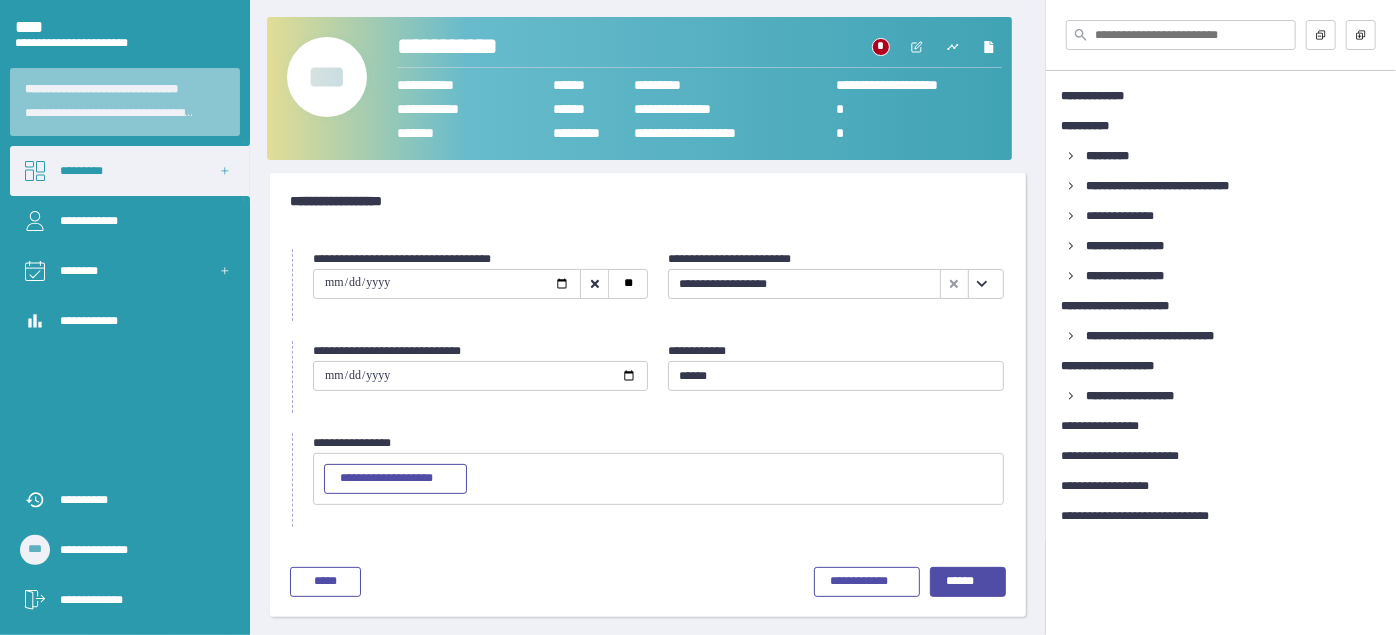 click at bounding box center (982, 284) 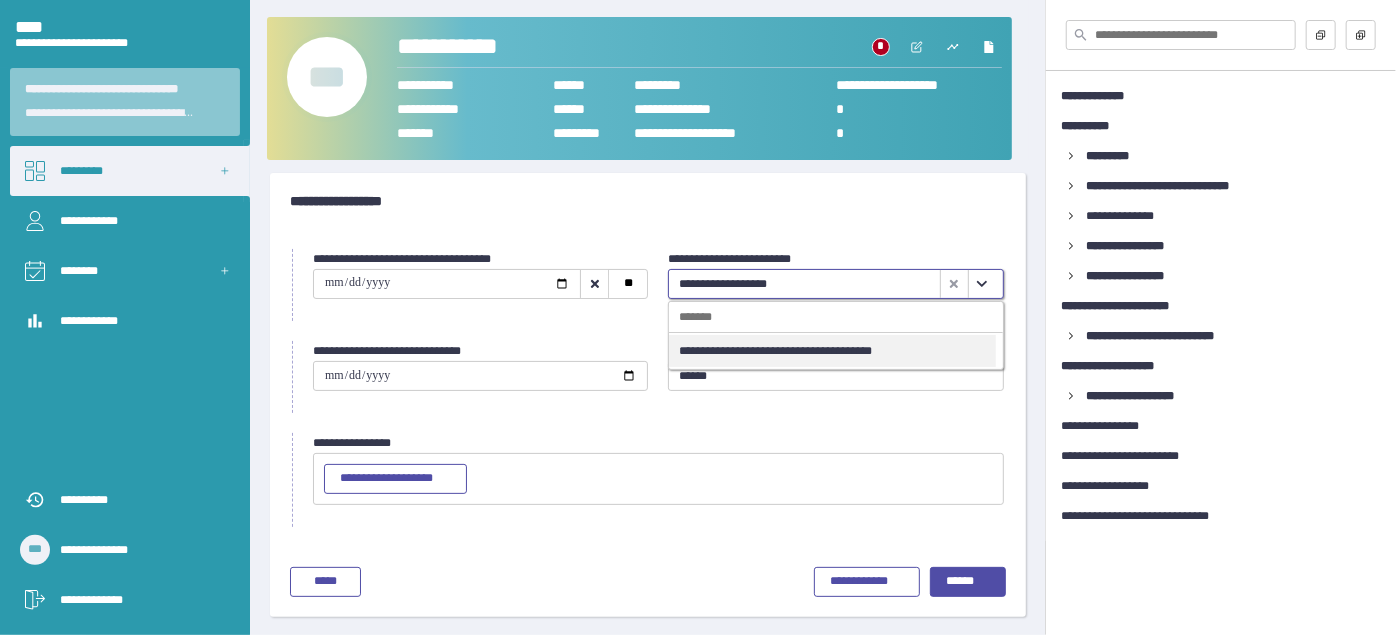 click on "**********" at bounding box center [832, 351] 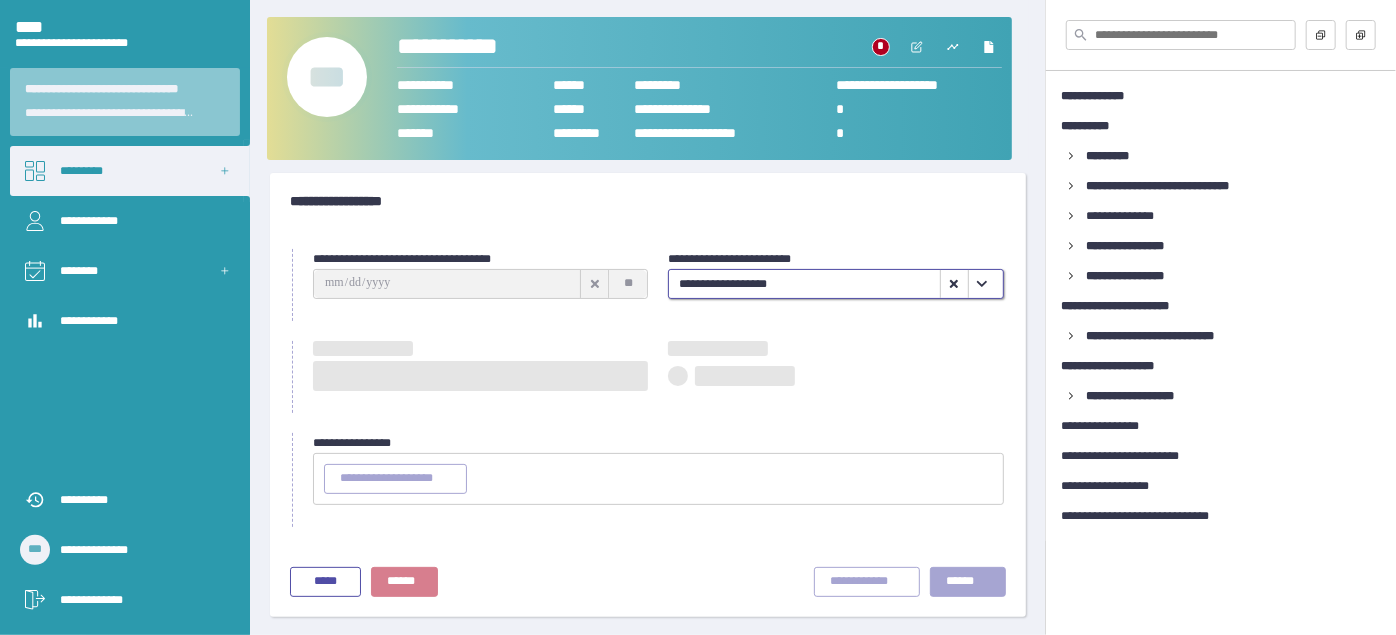 type on "**********" 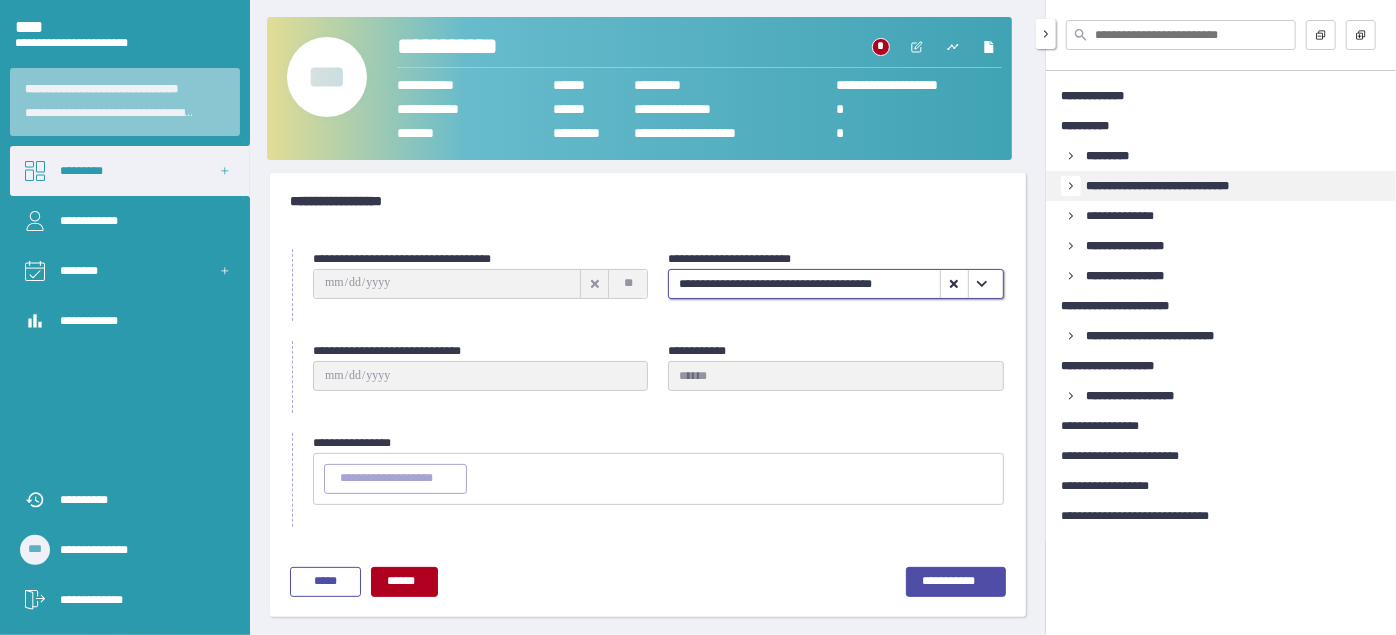 click 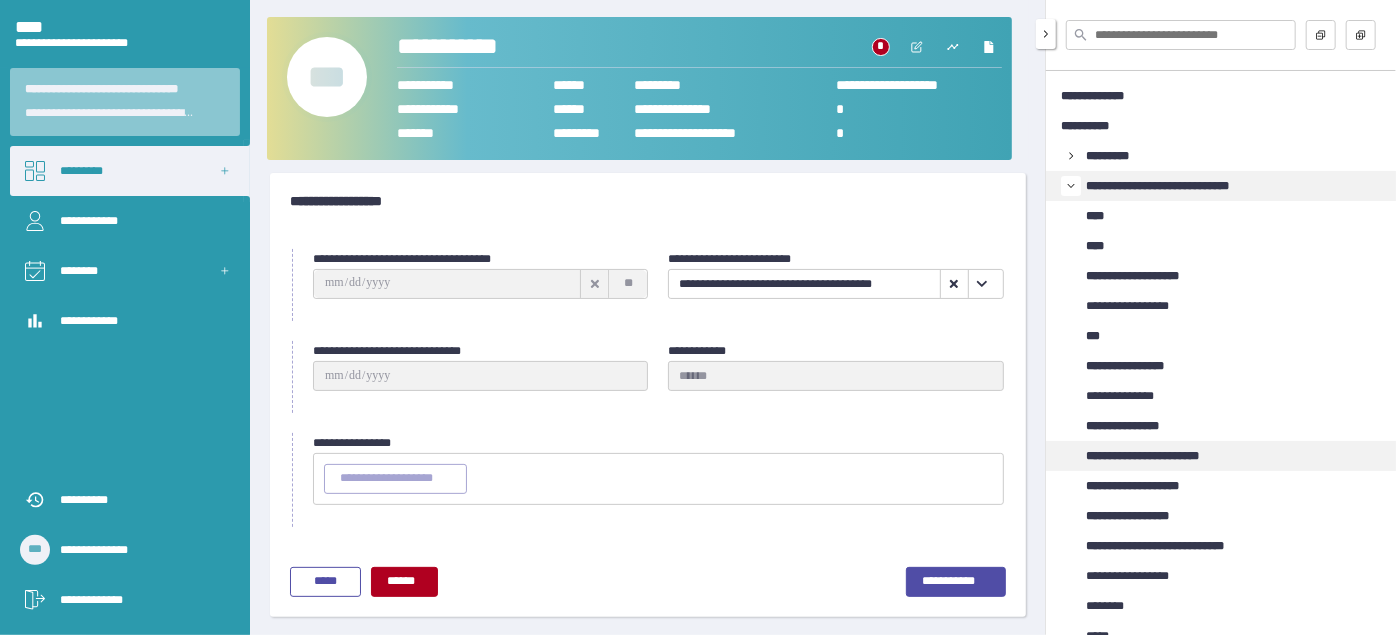 click on "**********" at bounding box center (1161, 456) 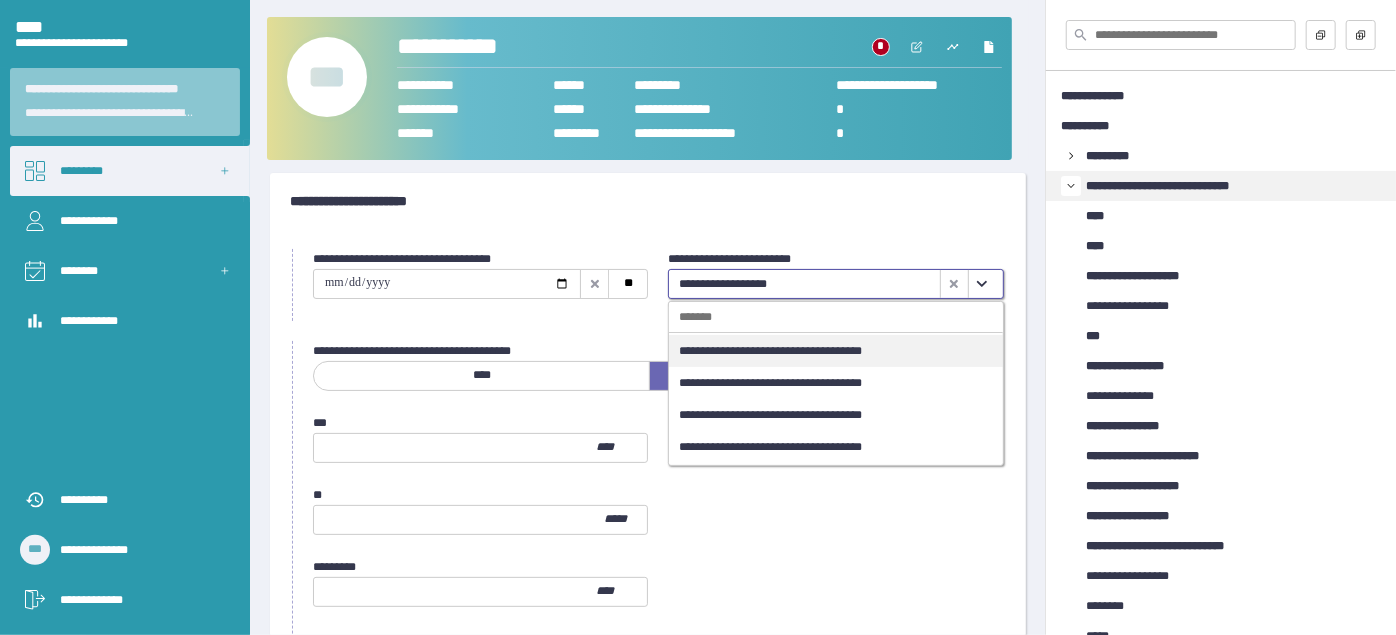 click at bounding box center (982, 284) 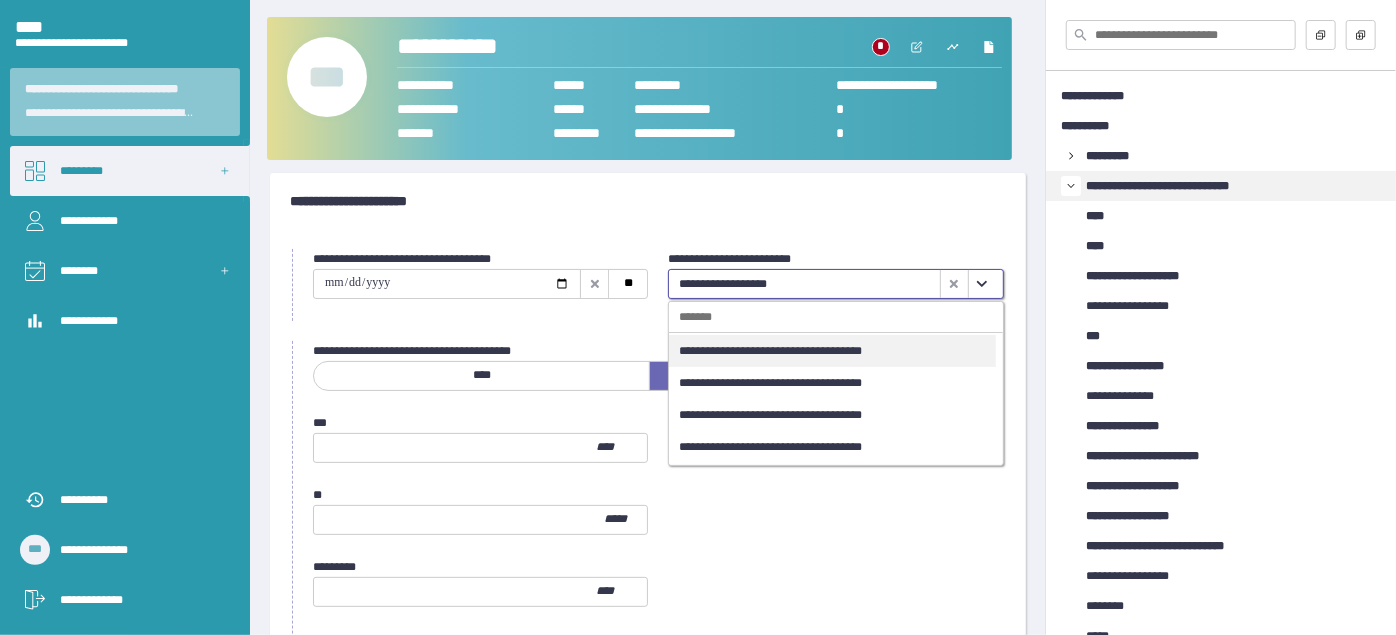 click on "**********" at bounding box center (832, 351) 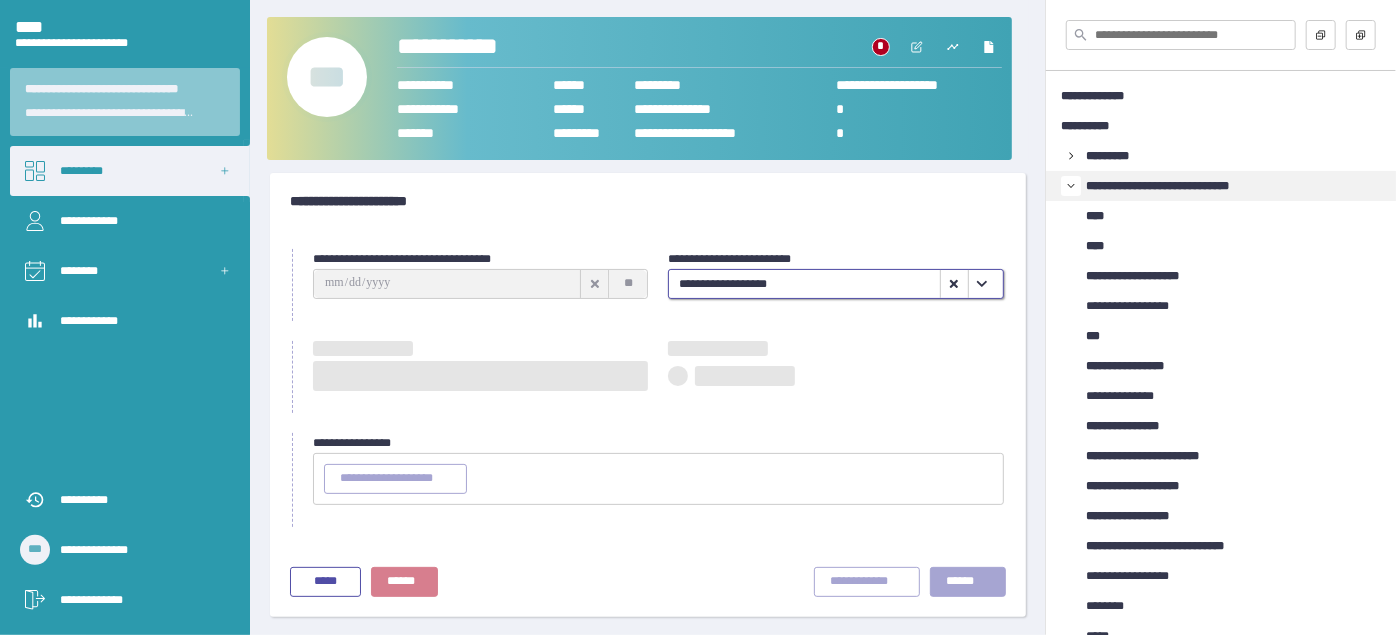 type on "**********" 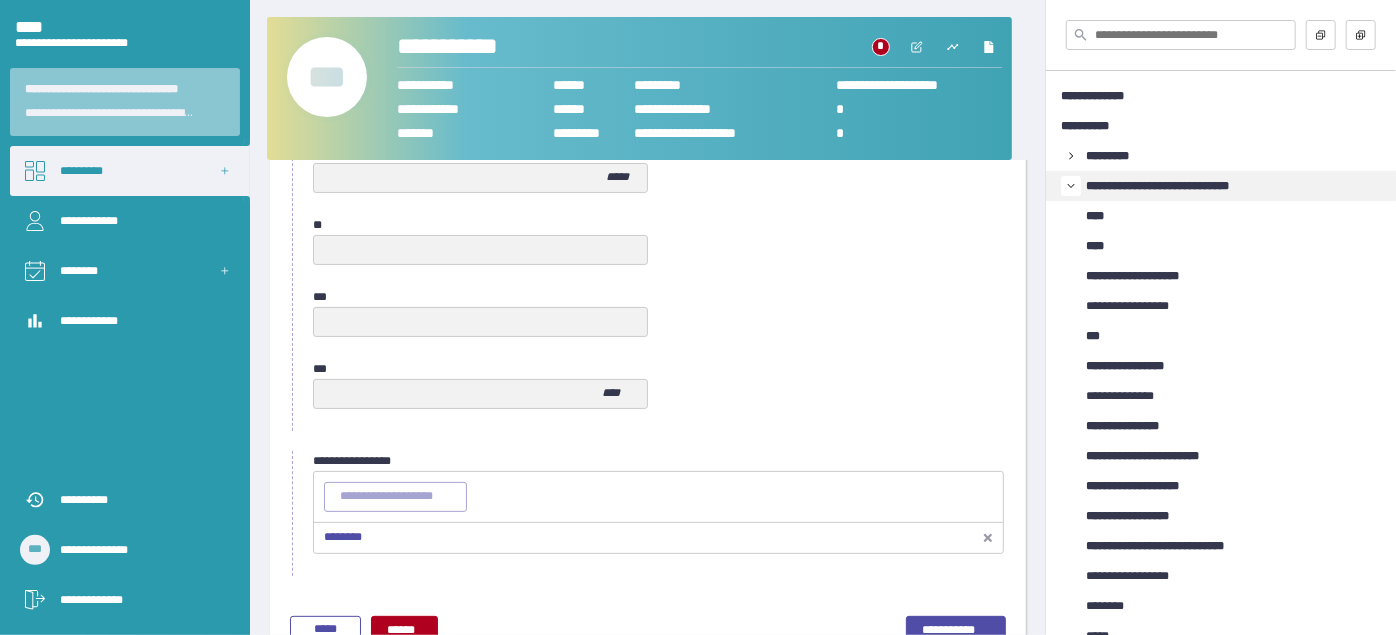 scroll, scrollTop: 1109, scrollLeft: 0, axis: vertical 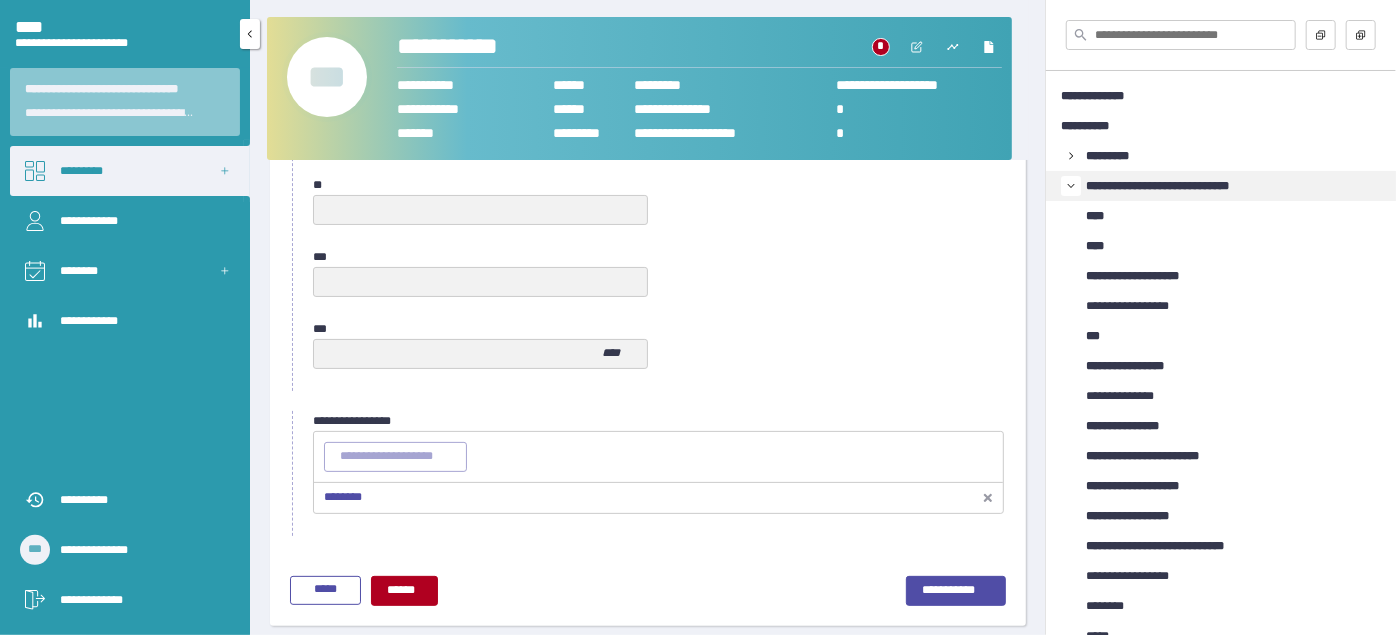 click on "**********" at bounding box center [140, 600] 